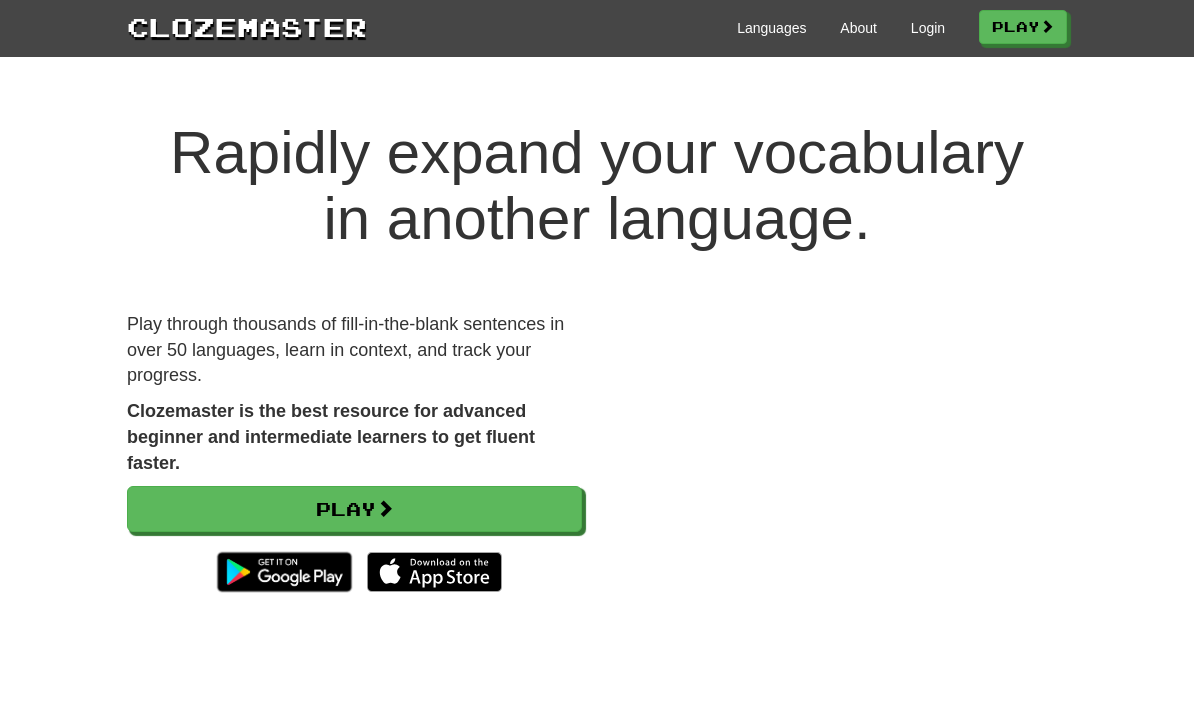 scroll, scrollTop: 0, scrollLeft: 0, axis: both 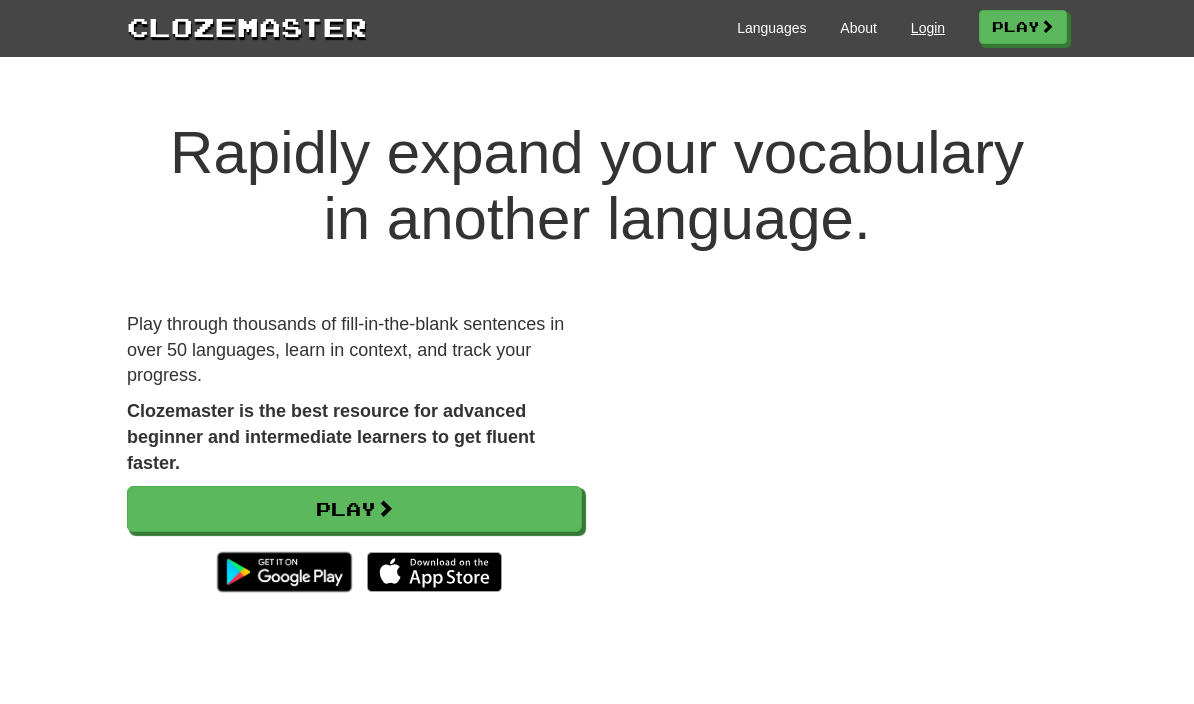 click on "Login" at bounding box center [928, 28] 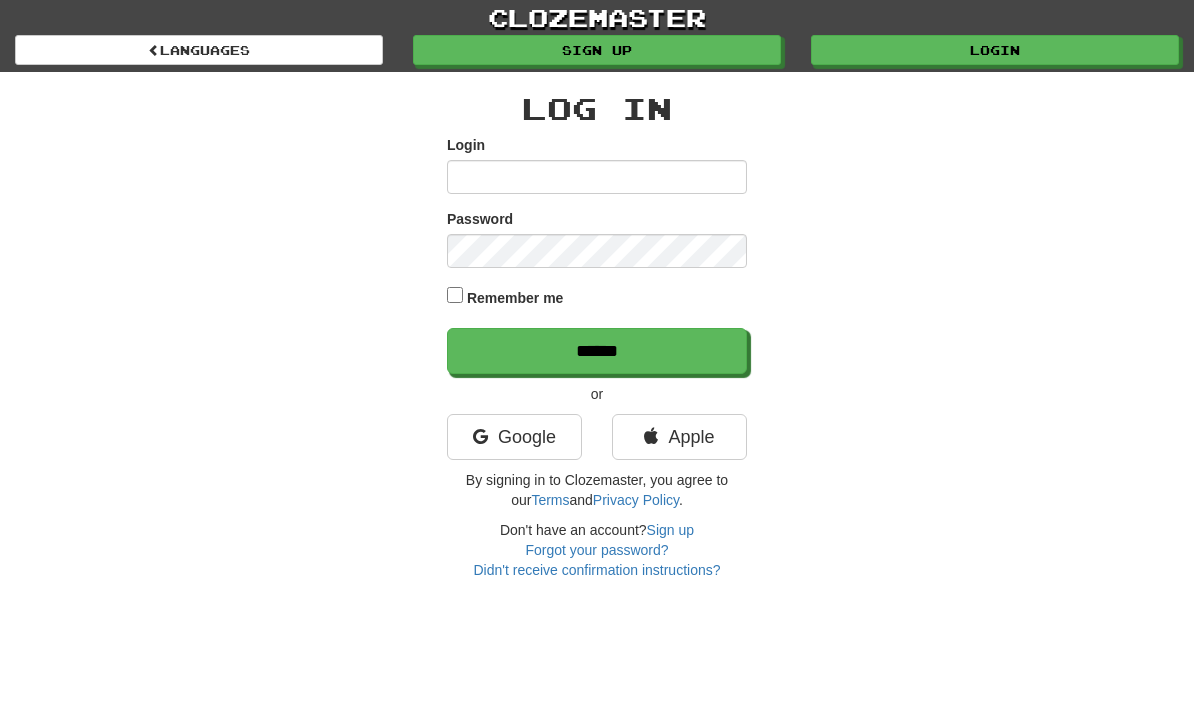 scroll, scrollTop: 0, scrollLeft: 0, axis: both 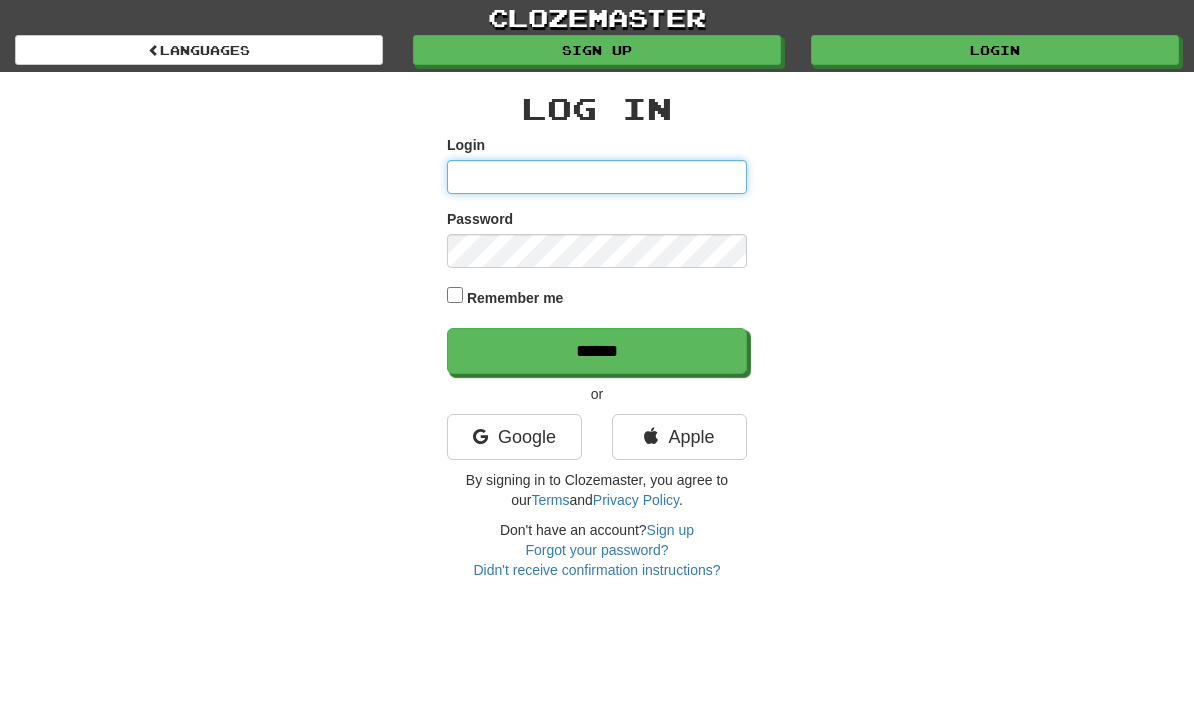 click on "Login" at bounding box center [597, 177] 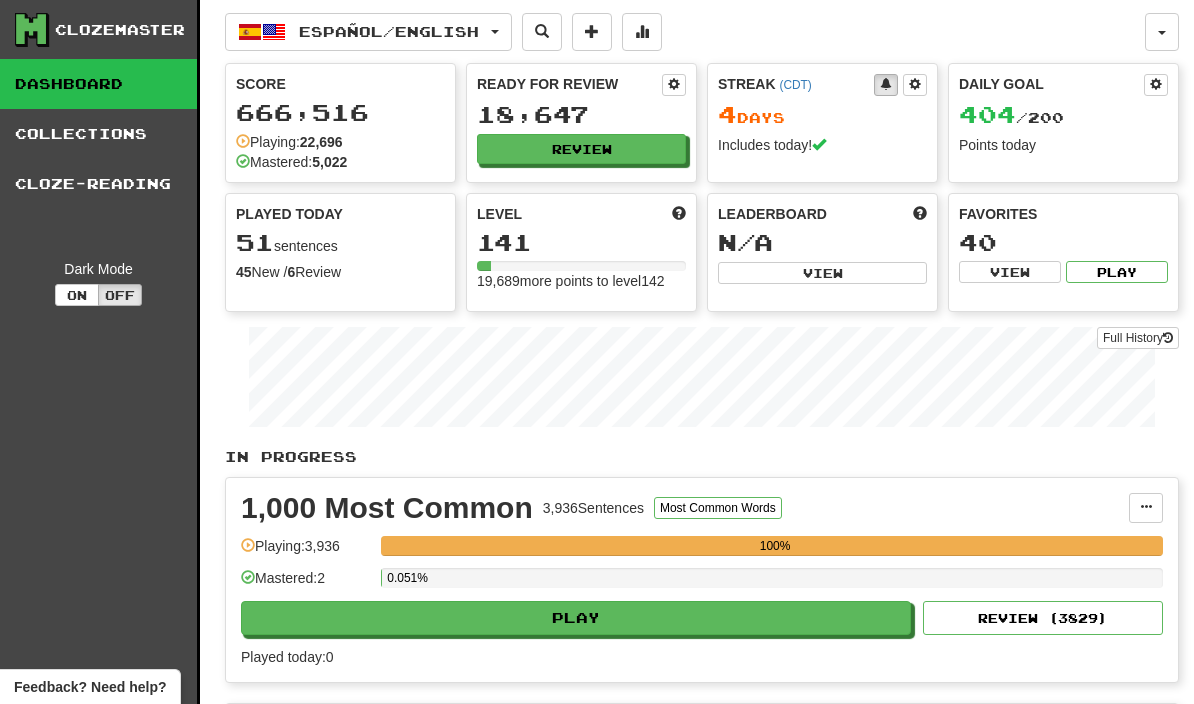 scroll, scrollTop: 0, scrollLeft: 0, axis: both 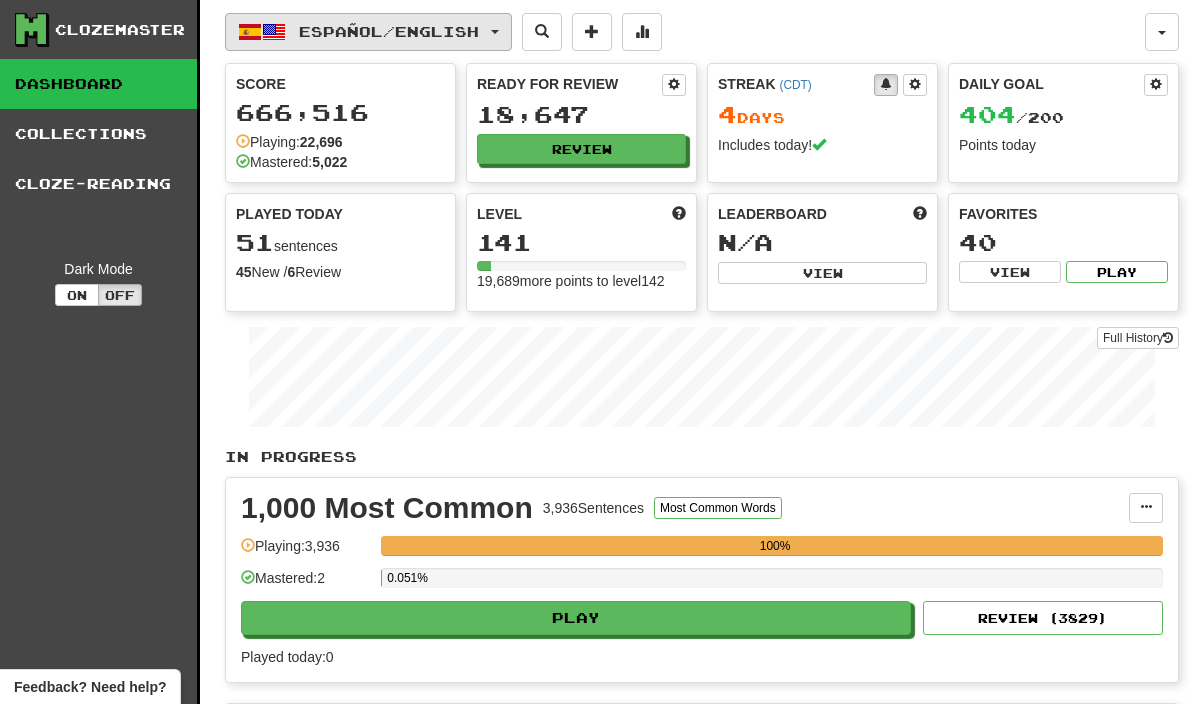 click on "Español  /  English" at bounding box center [389, 31] 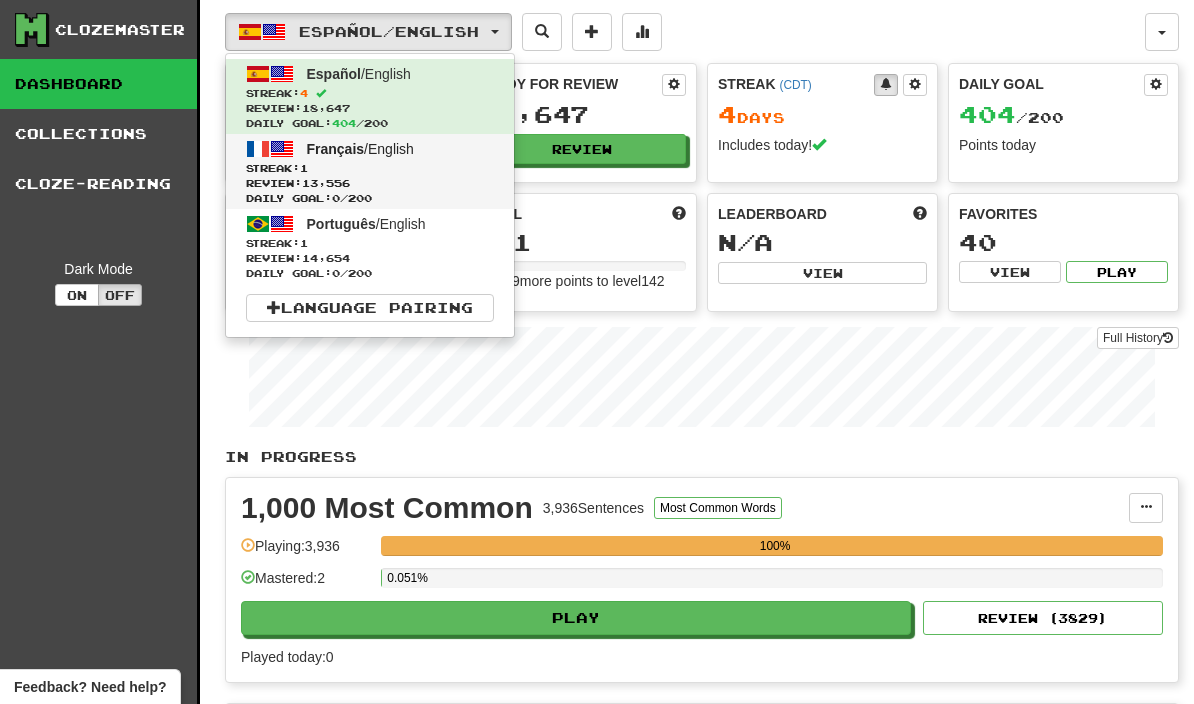 click on "Streak:  1" at bounding box center (370, 168) 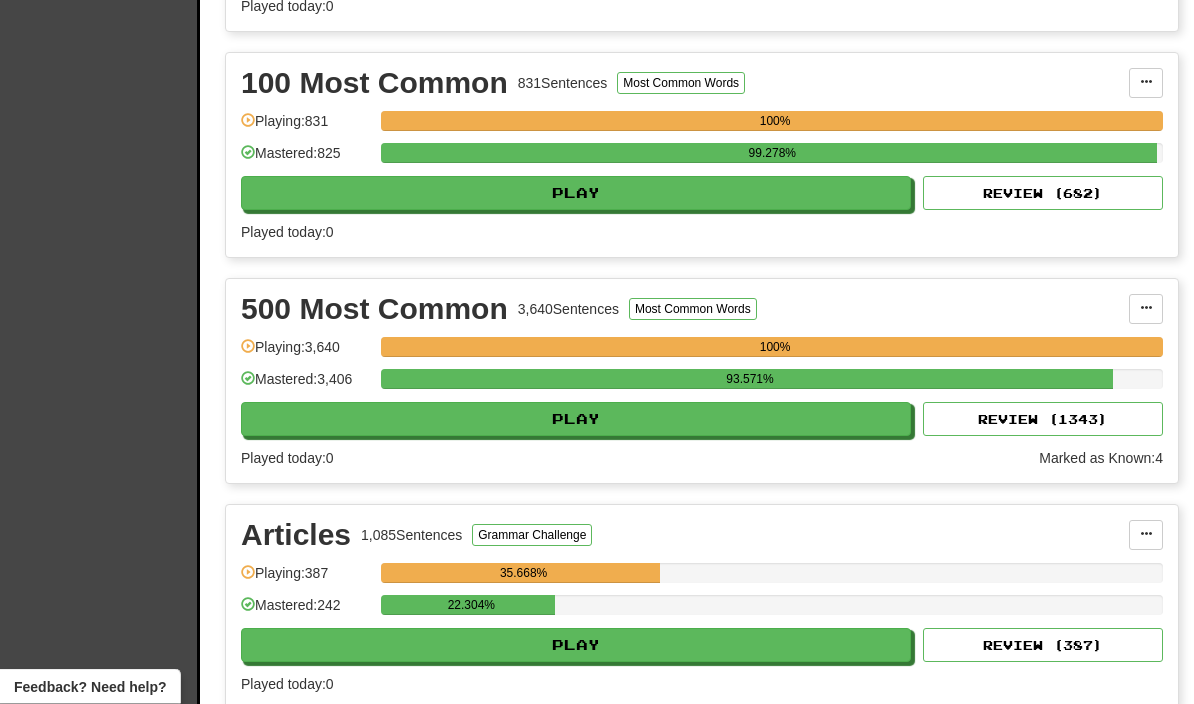 scroll, scrollTop: 877, scrollLeft: 0, axis: vertical 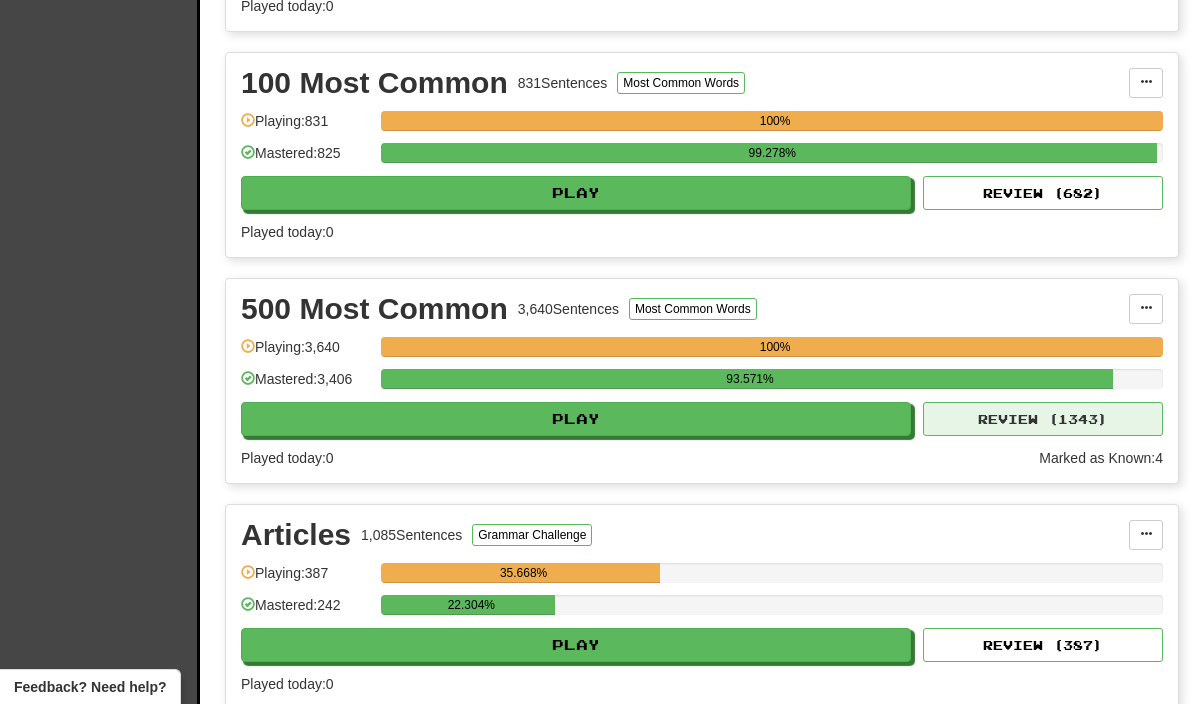 click on "Review ( 1343 )" at bounding box center (1043, 419) 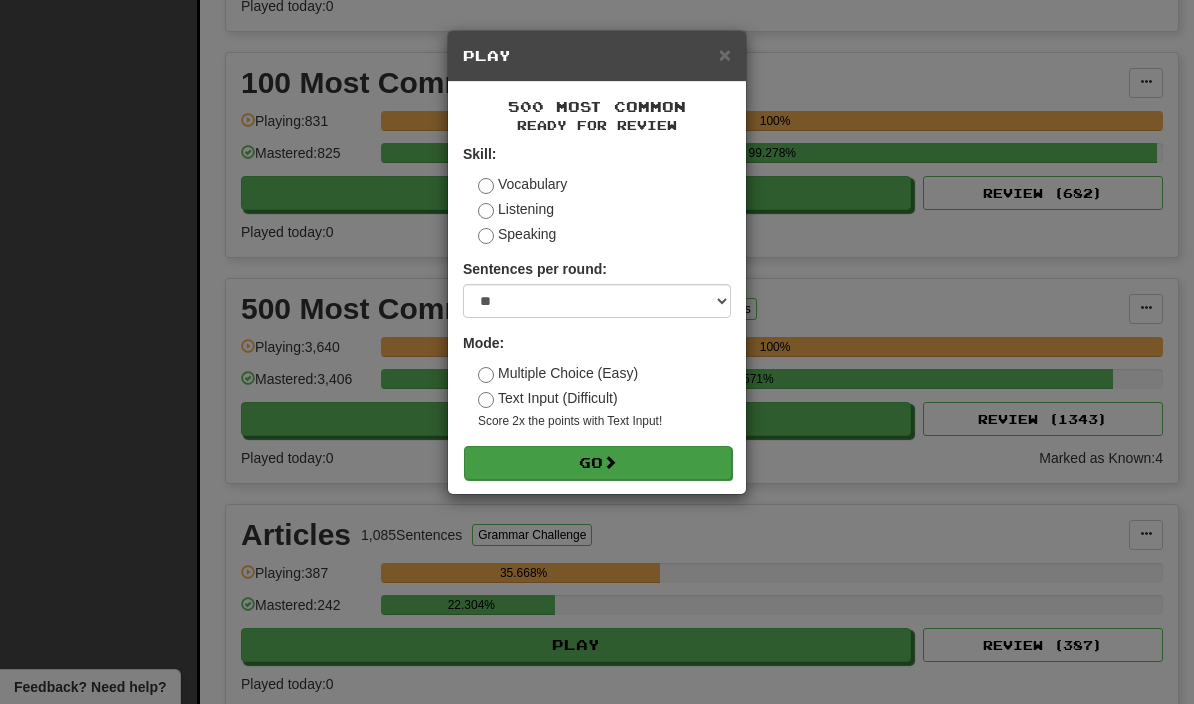 click on "Go" at bounding box center [598, 463] 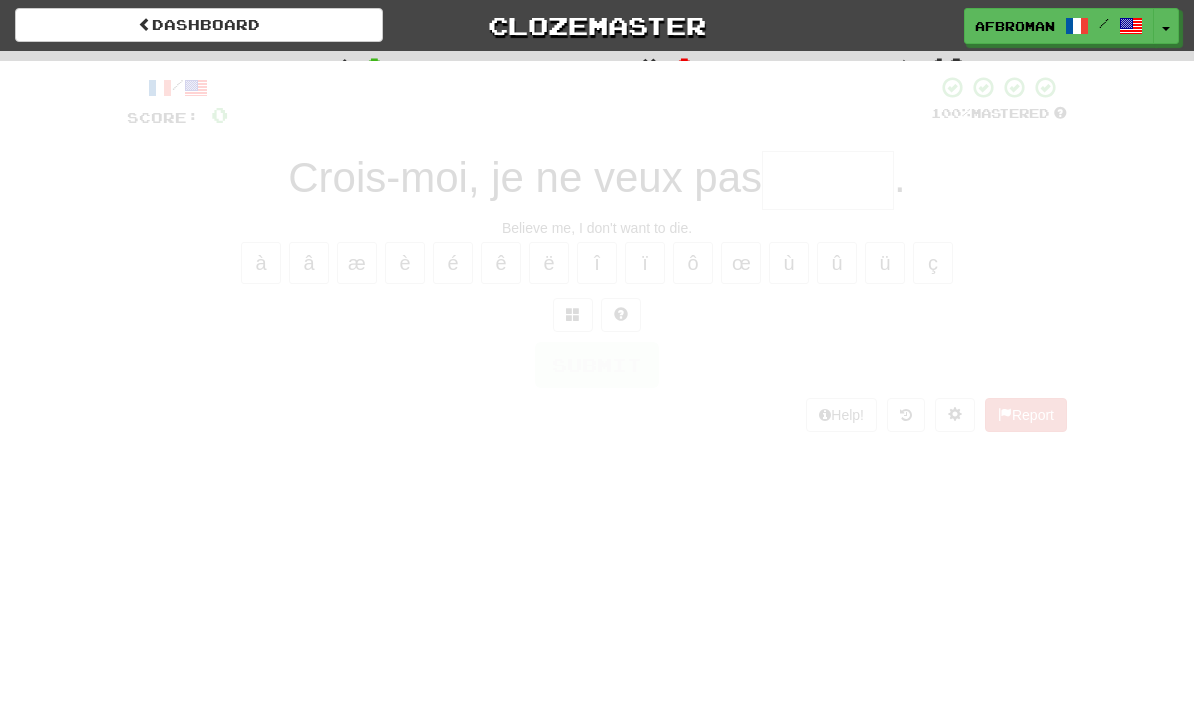 scroll, scrollTop: 0, scrollLeft: 0, axis: both 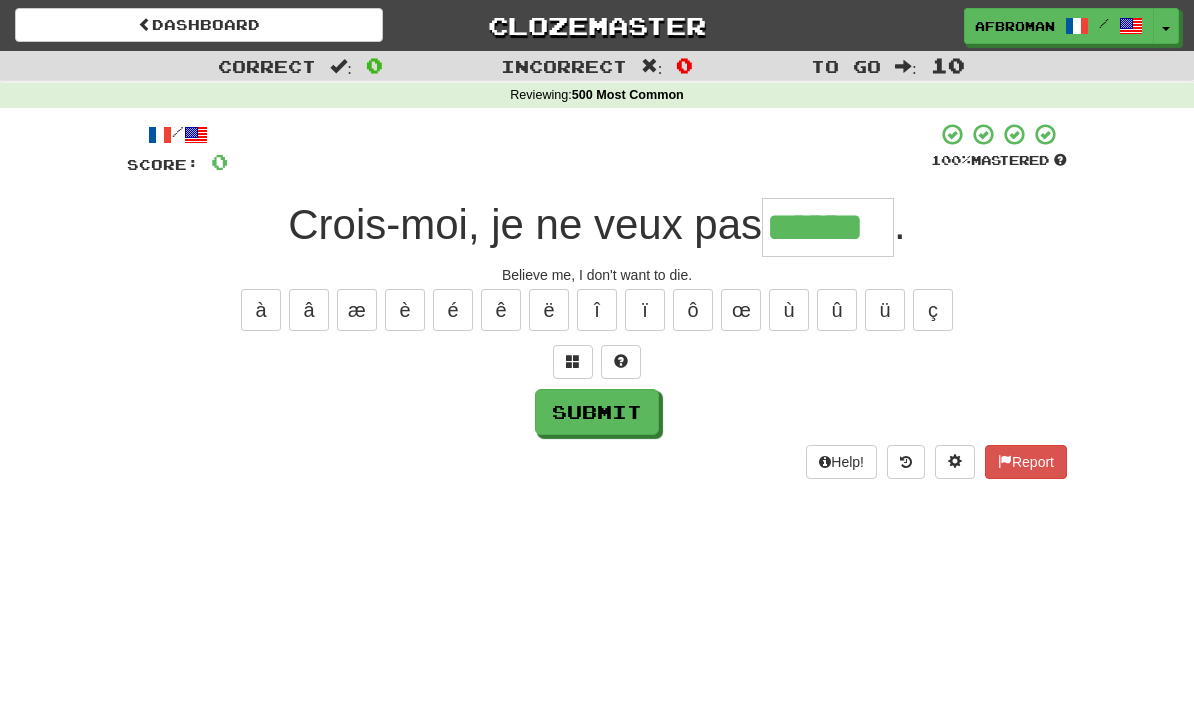 type on "******" 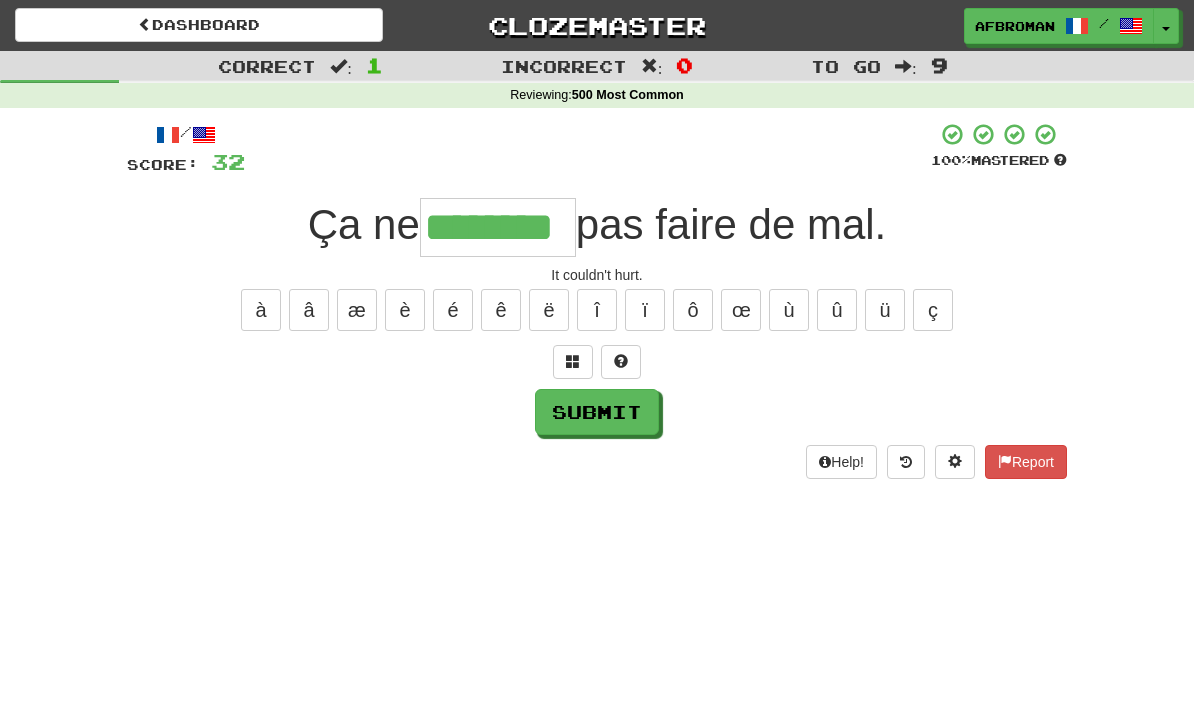 type on "********" 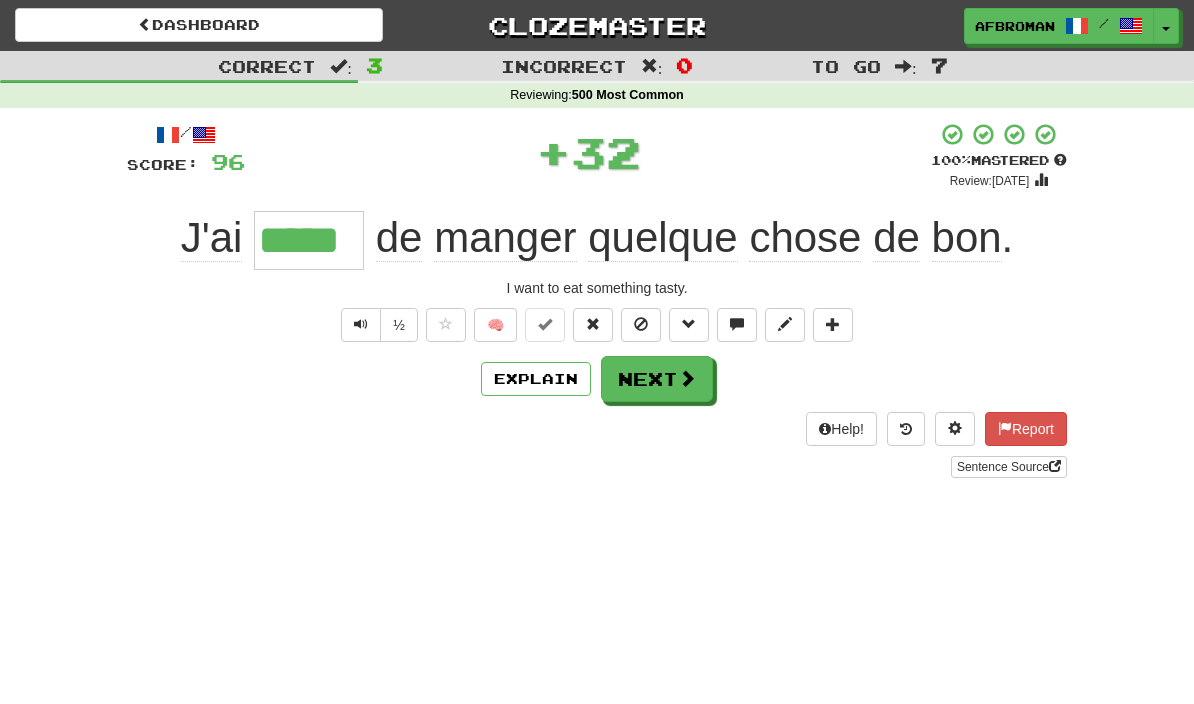 type on "*****" 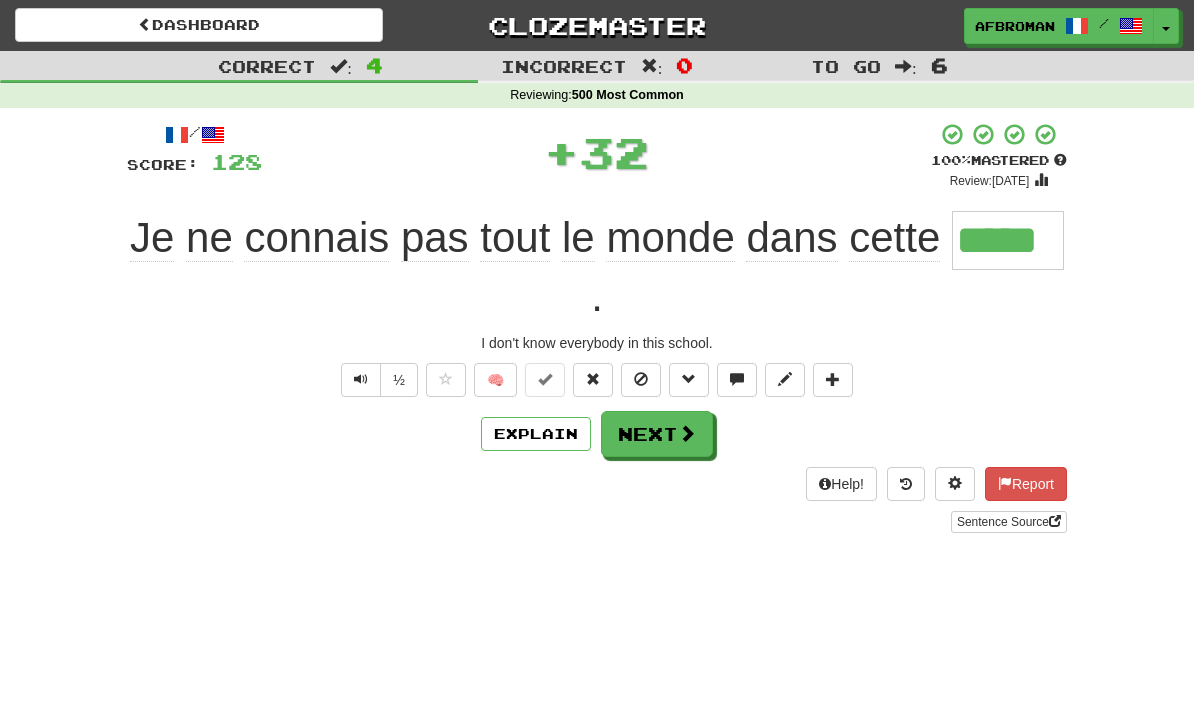 type on "*****" 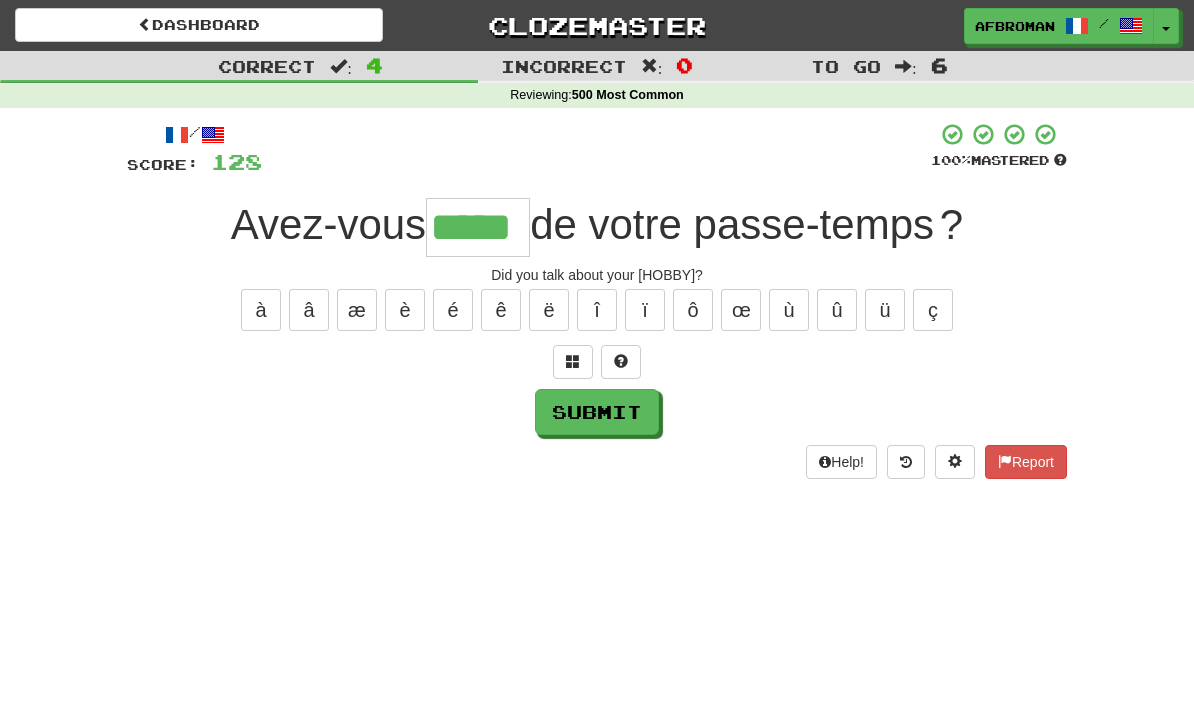 type on "*****" 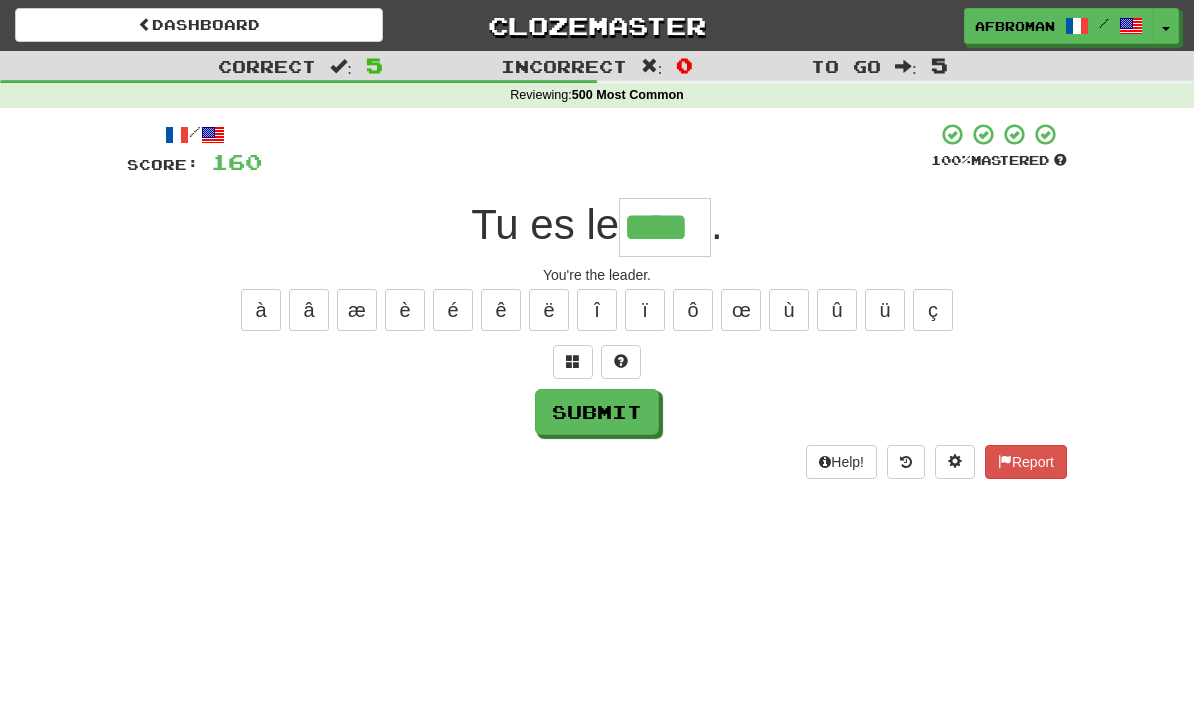 type on "****" 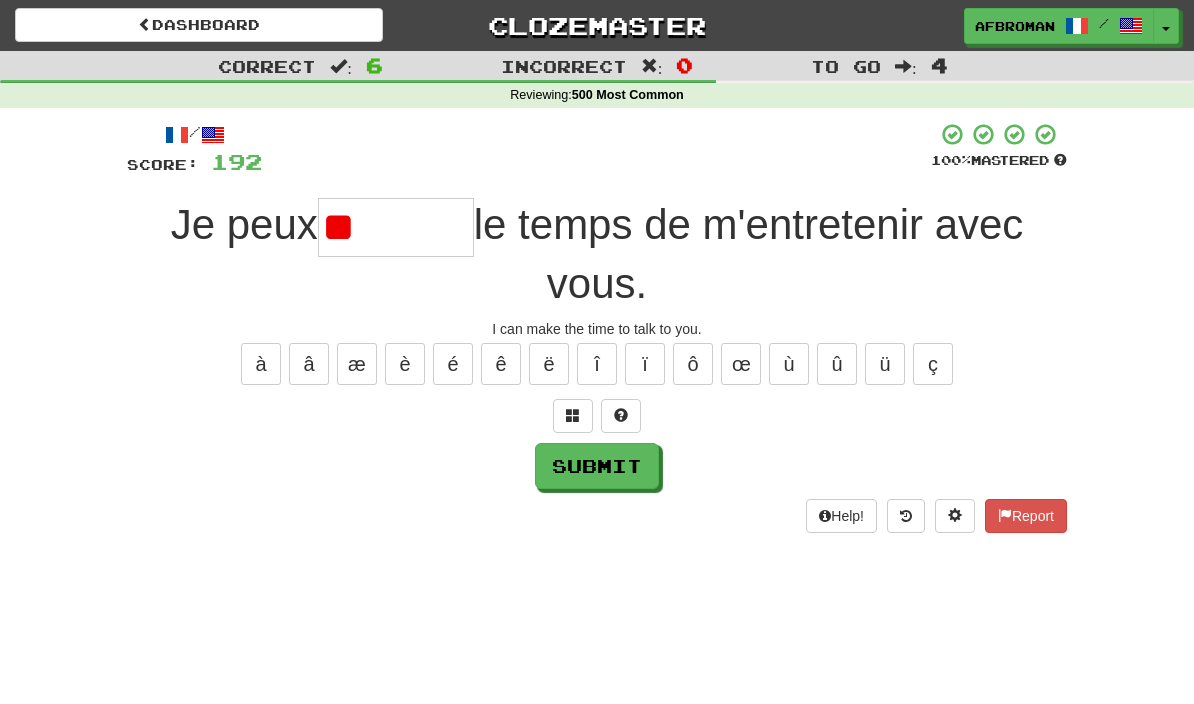 type on "*" 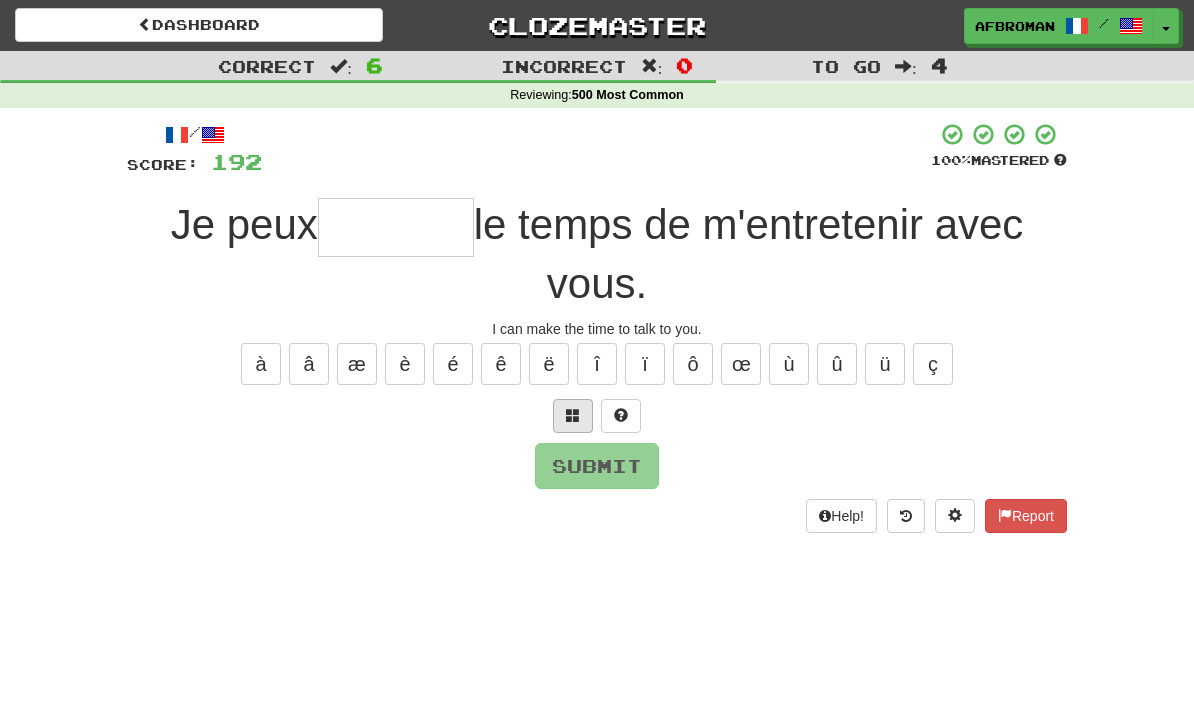 click at bounding box center [573, 416] 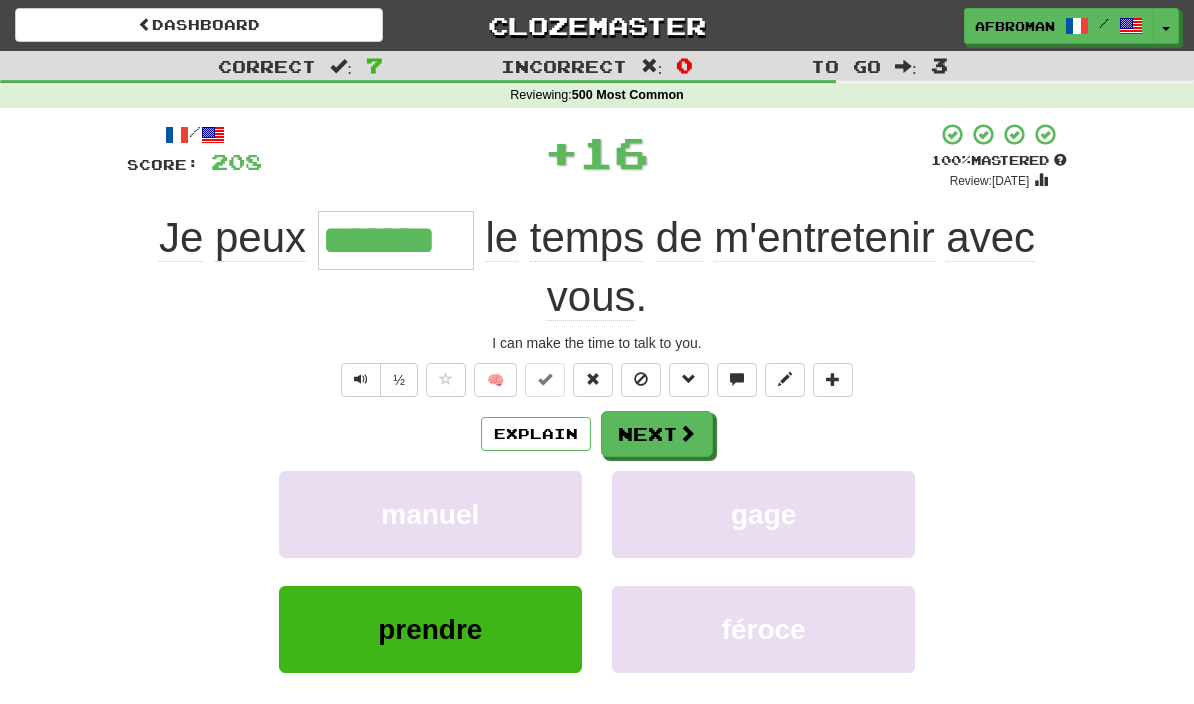 type on "*******" 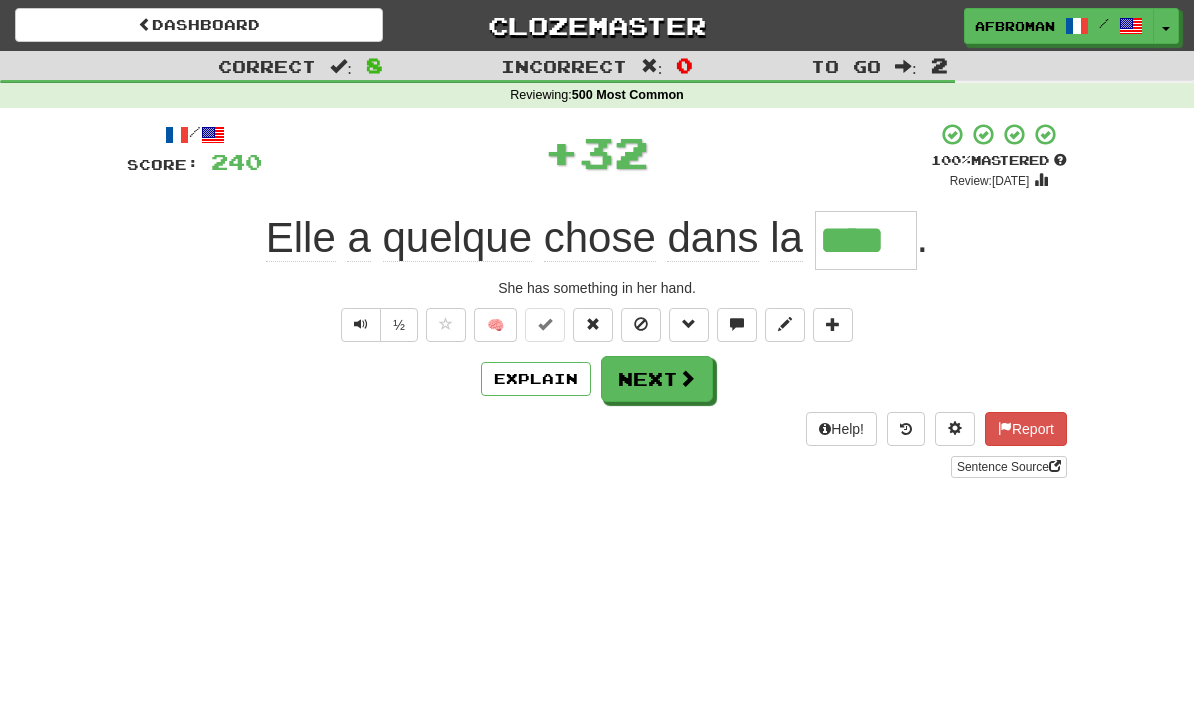 type on "****" 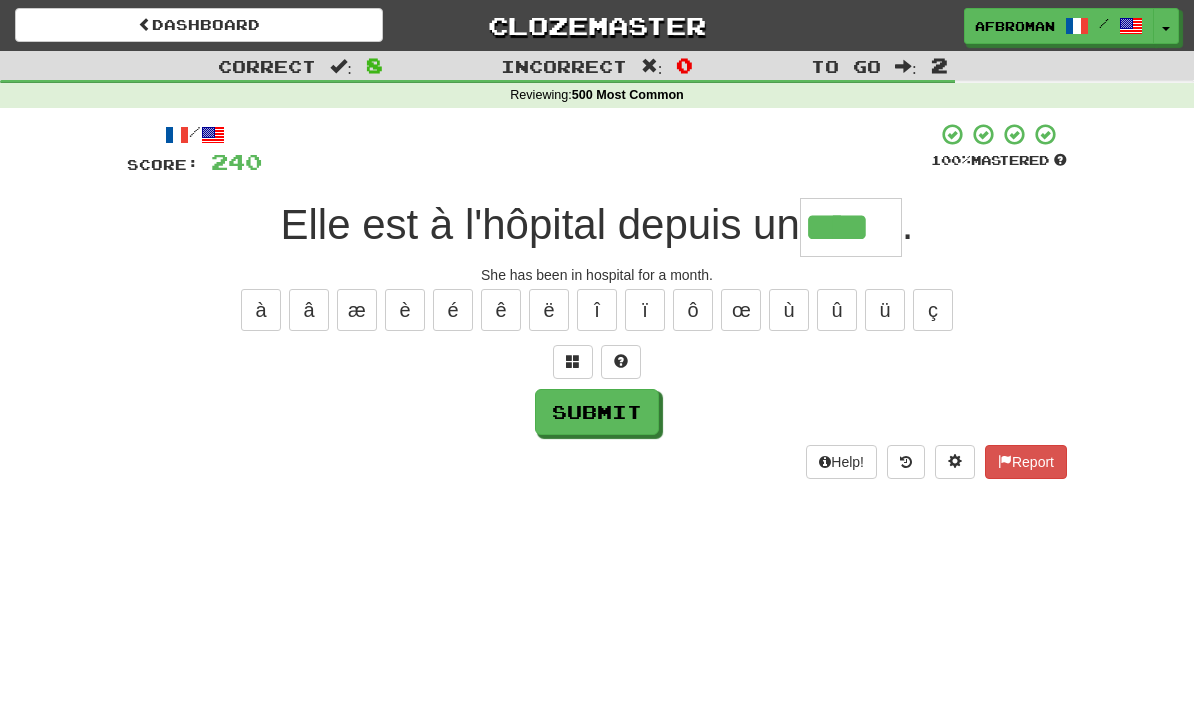 type on "****" 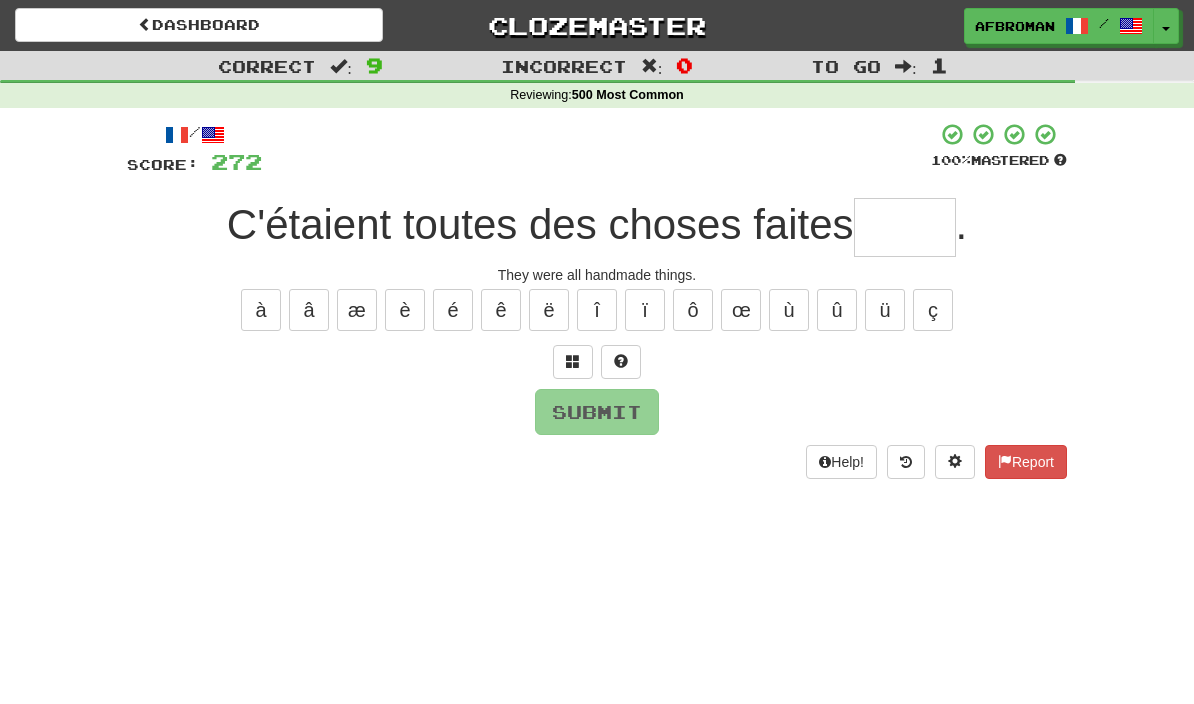 type on "*" 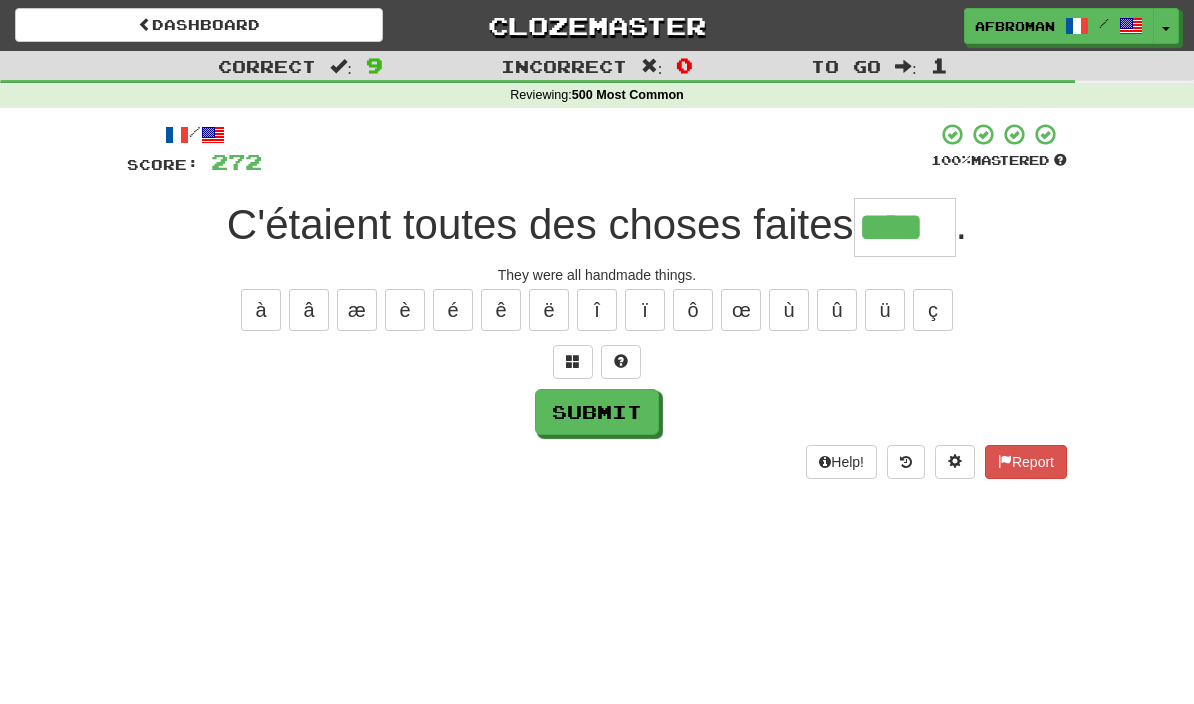 type on "****" 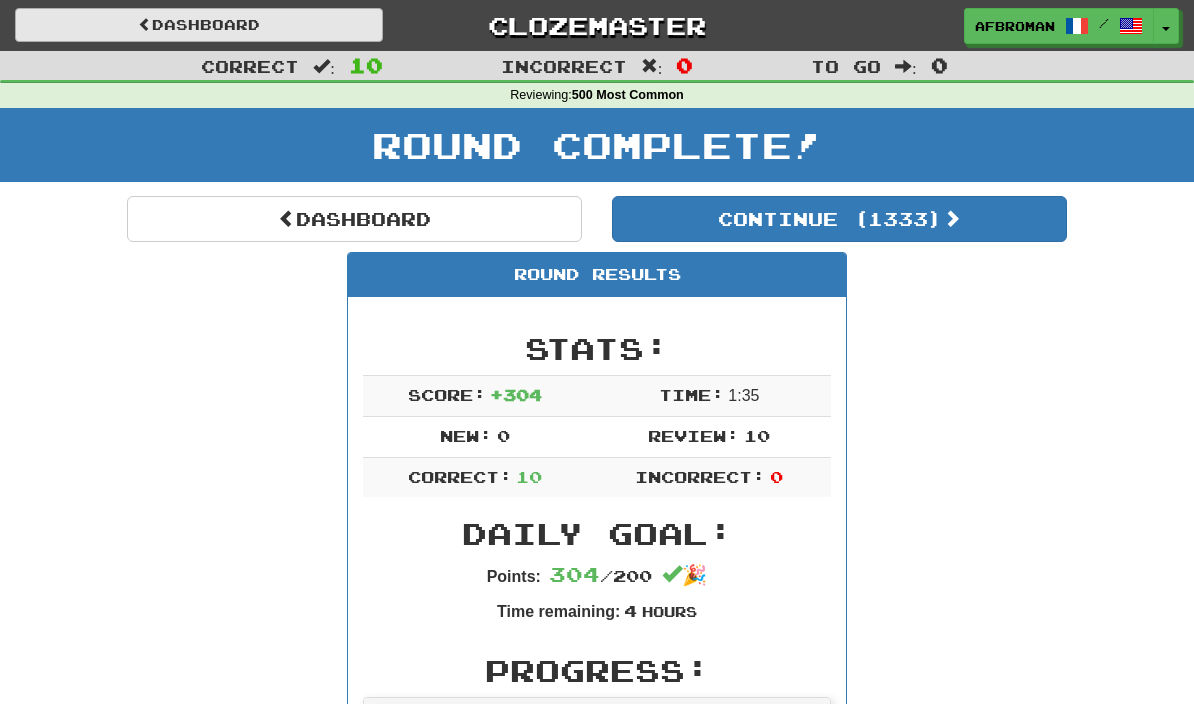 click on "Dashboard" at bounding box center (199, 25) 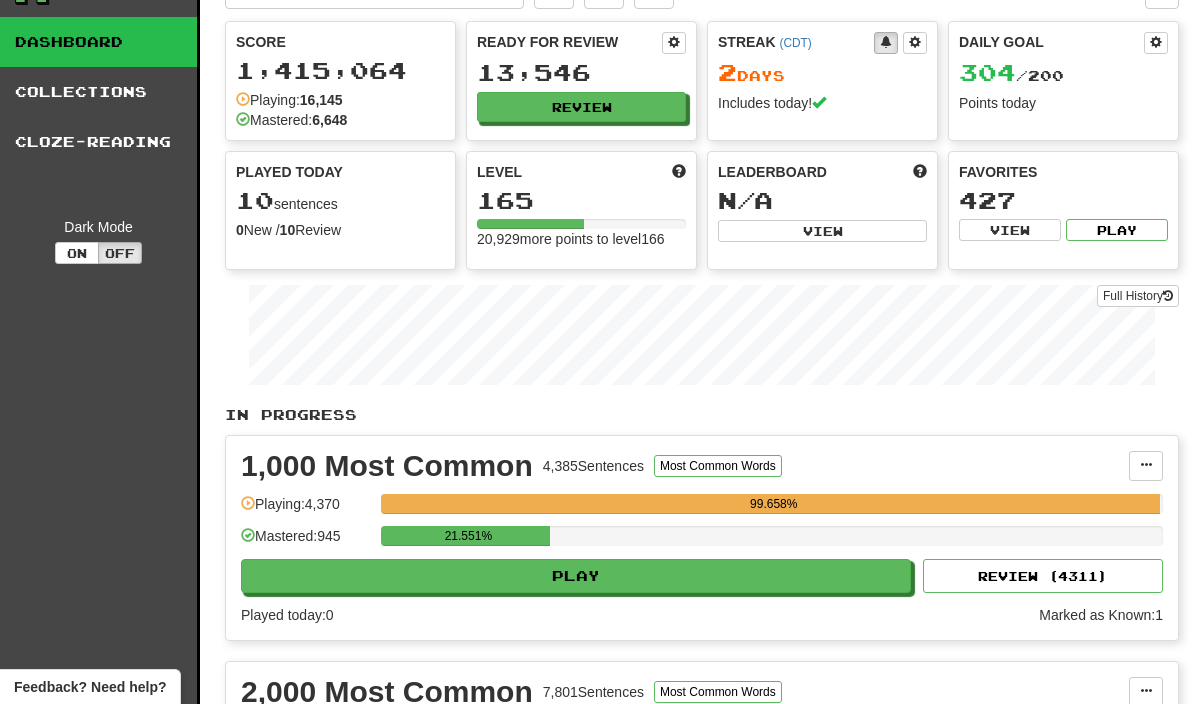 scroll, scrollTop: 0, scrollLeft: 0, axis: both 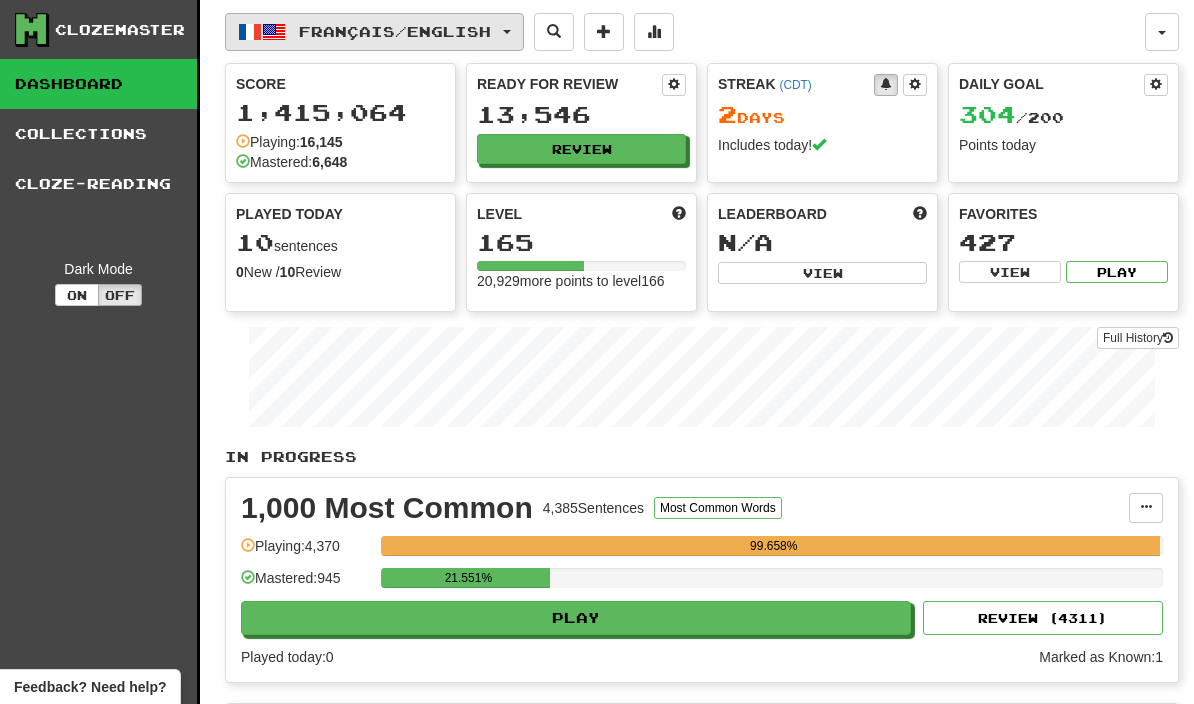 click on "Français  /  English" at bounding box center [374, 32] 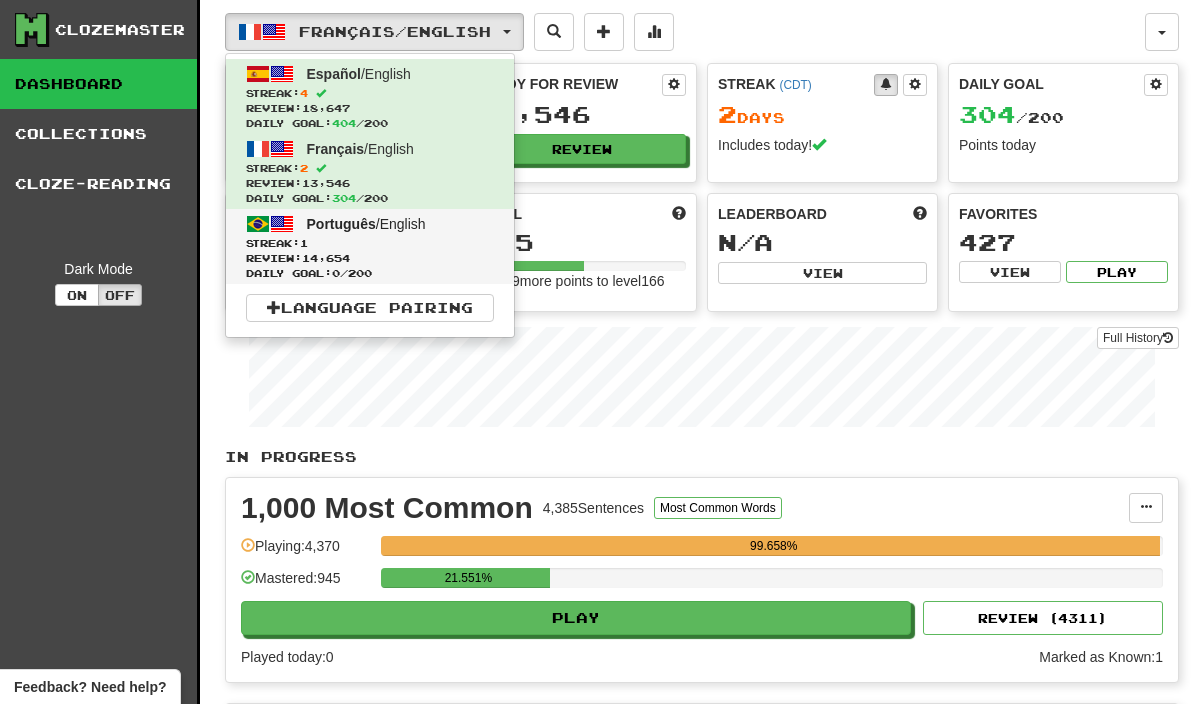 click on "Review:  14,654" at bounding box center [370, 258] 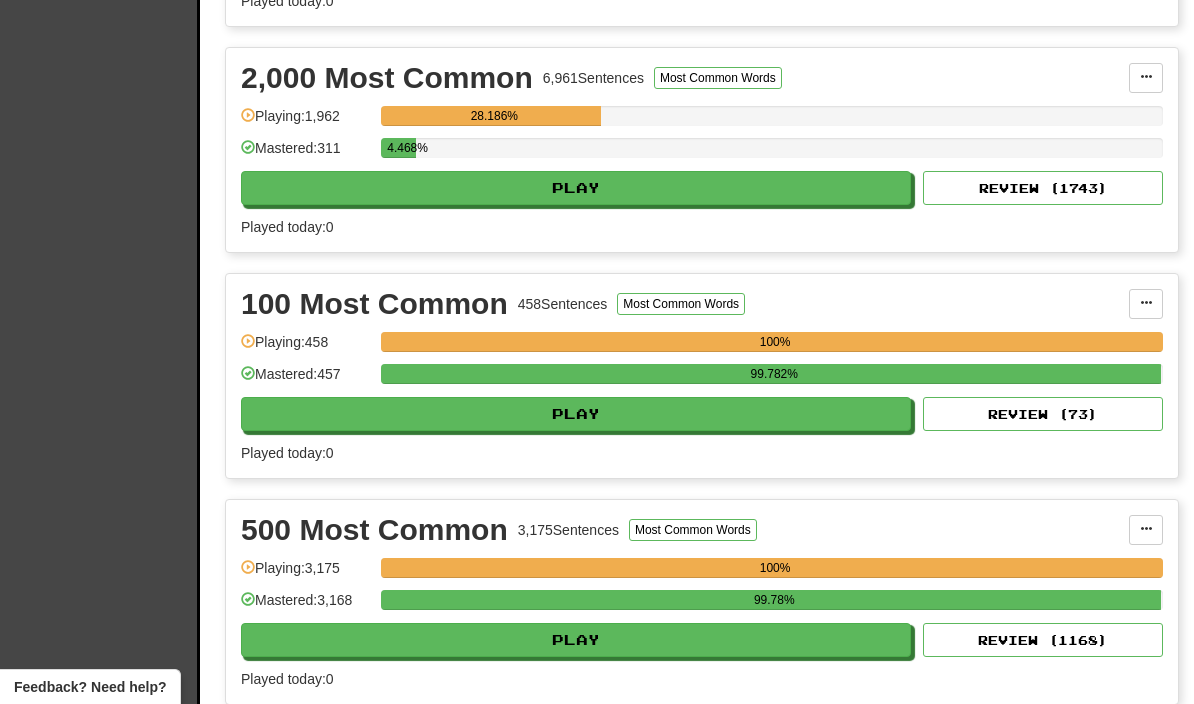 scroll, scrollTop: 681, scrollLeft: 0, axis: vertical 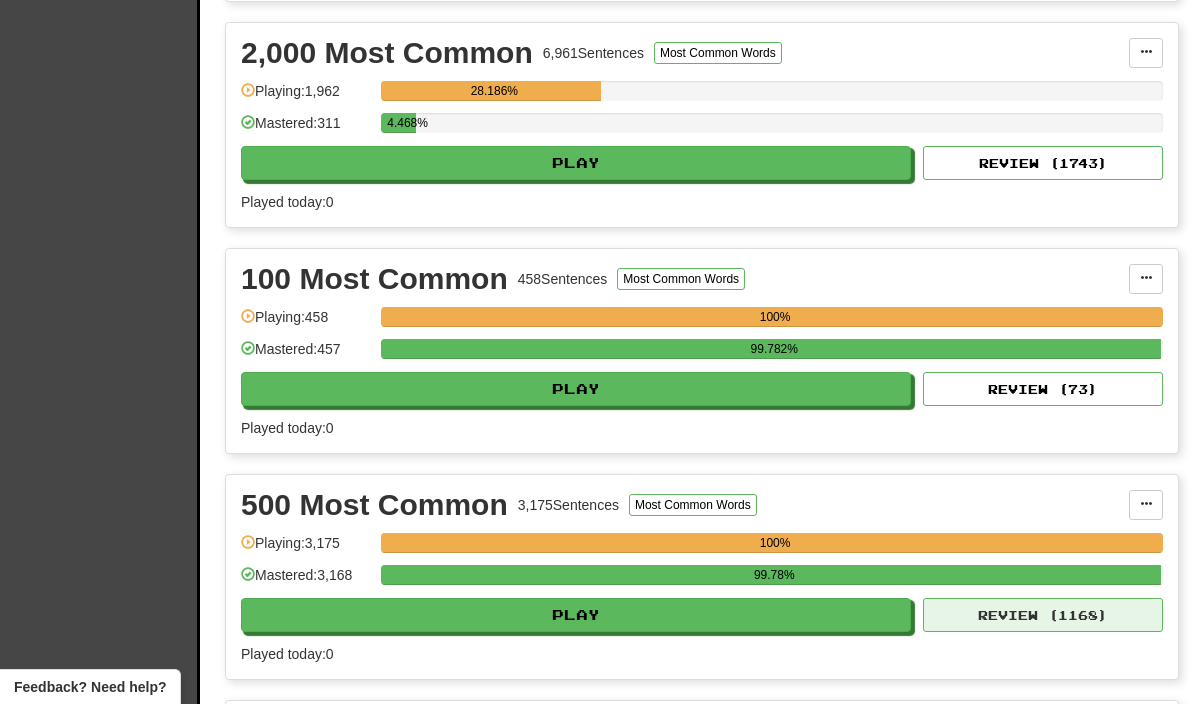 click on "Review ( 1168 )" at bounding box center (1043, 615) 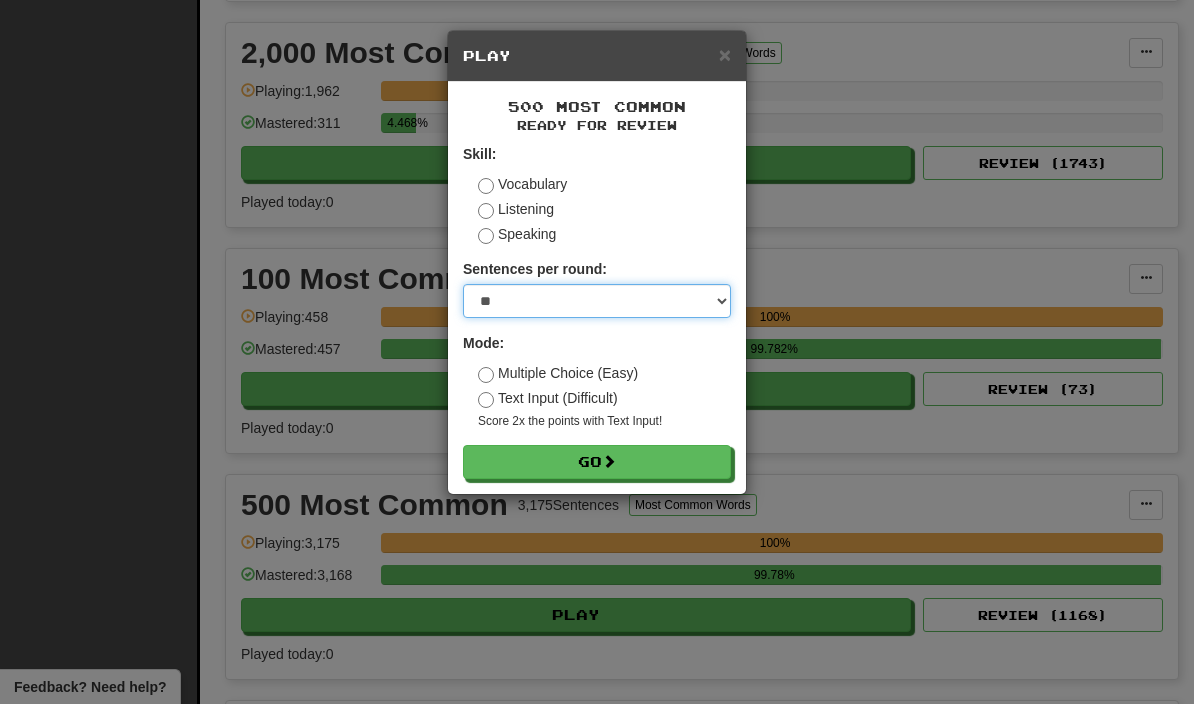 click on "* ** ** ** ** ** *** ********" at bounding box center (597, 301) 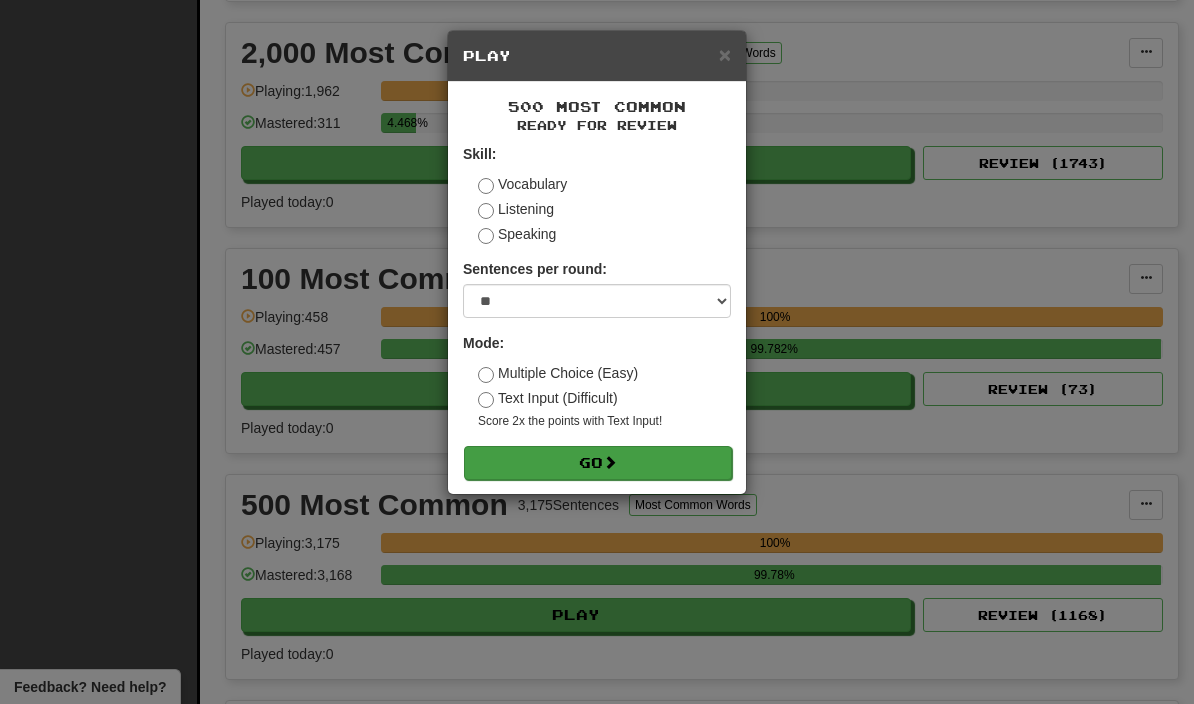 click on "Go" at bounding box center [598, 463] 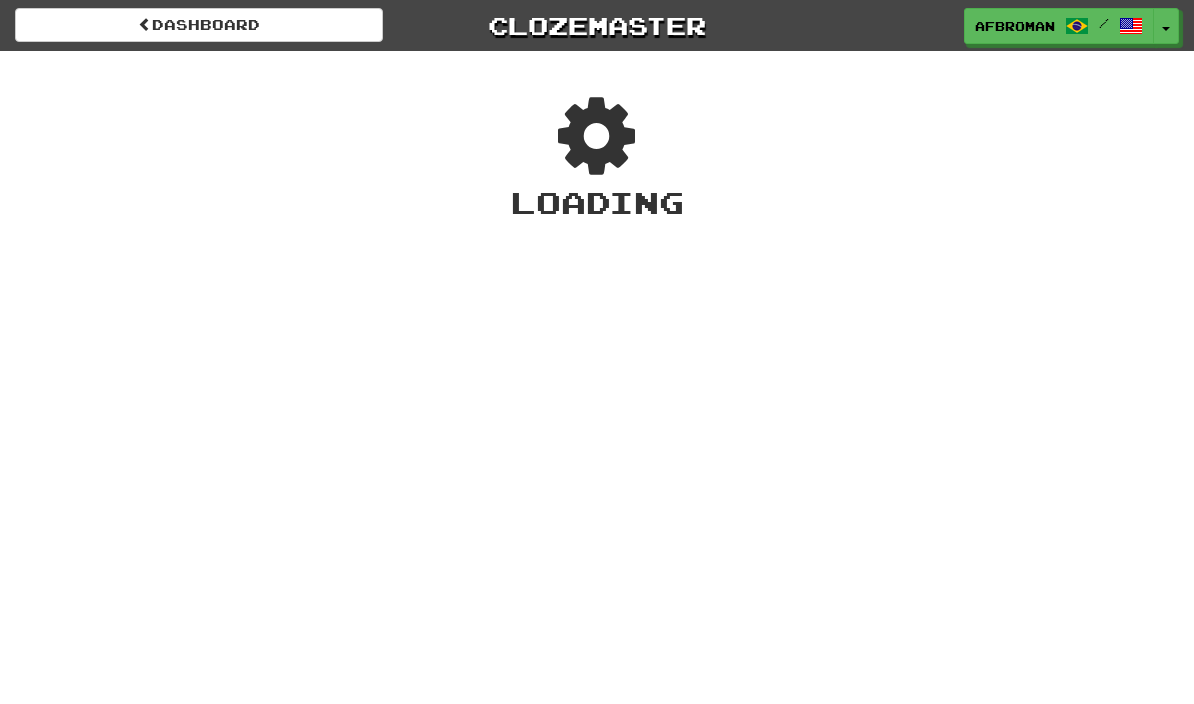 scroll, scrollTop: 0, scrollLeft: 0, axis: both 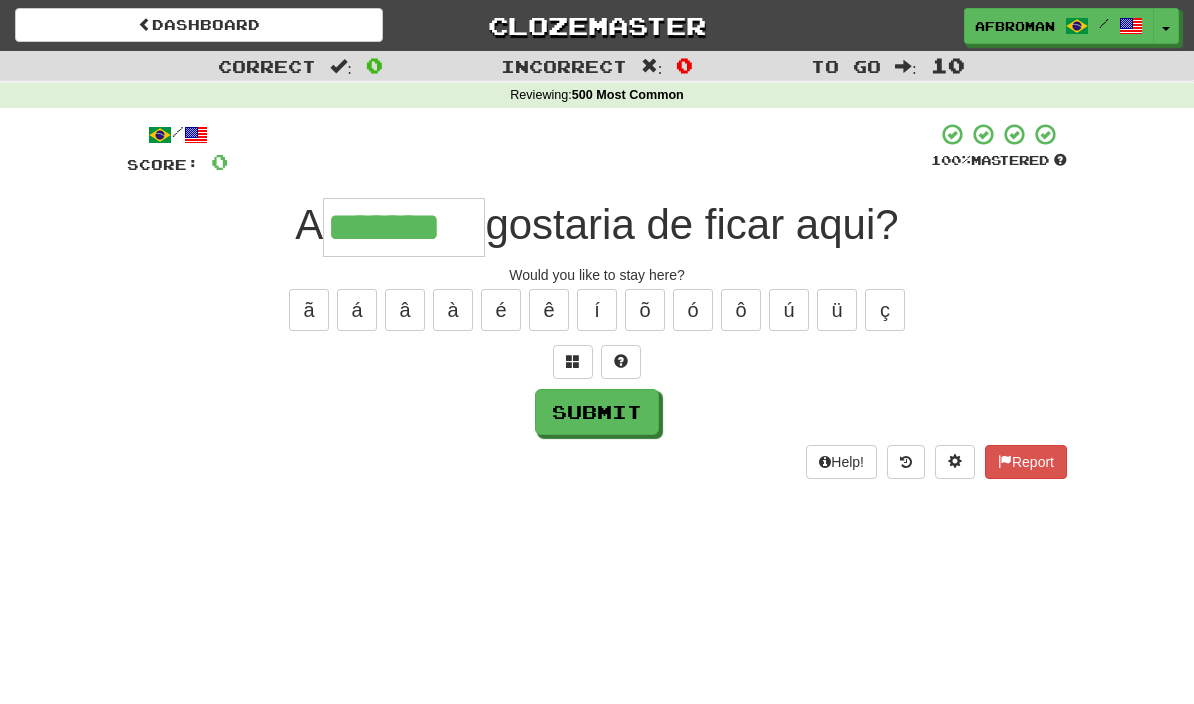 type on "*******" 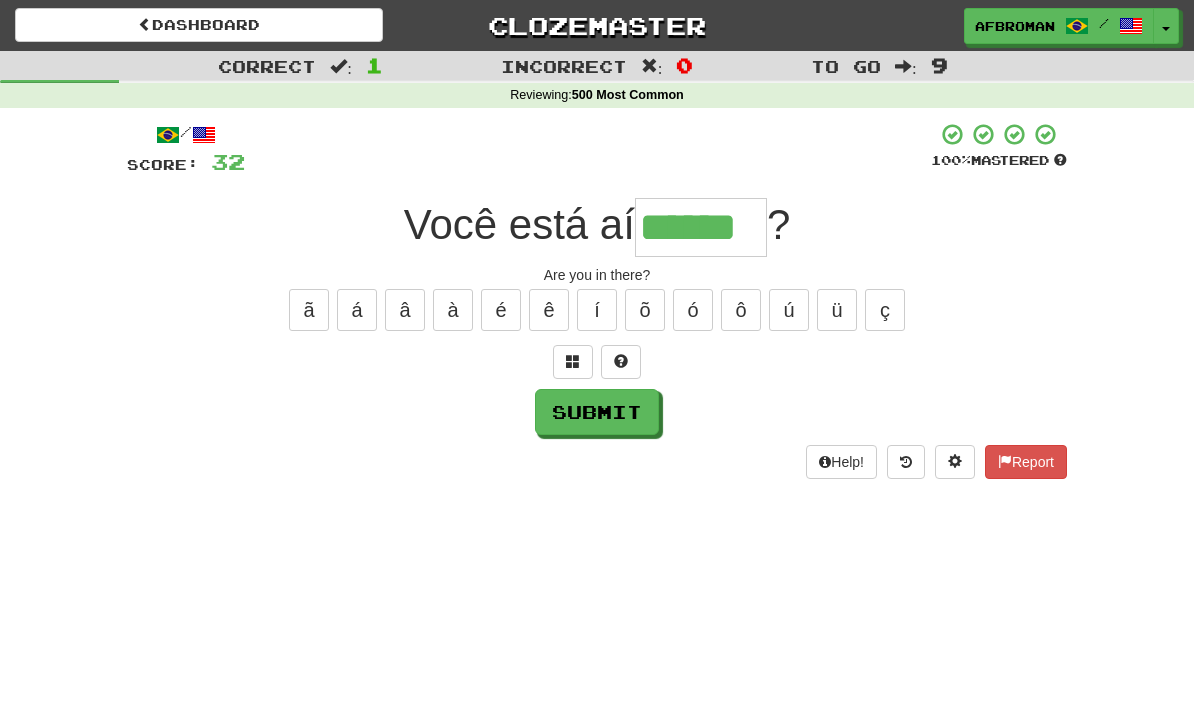type on "******" 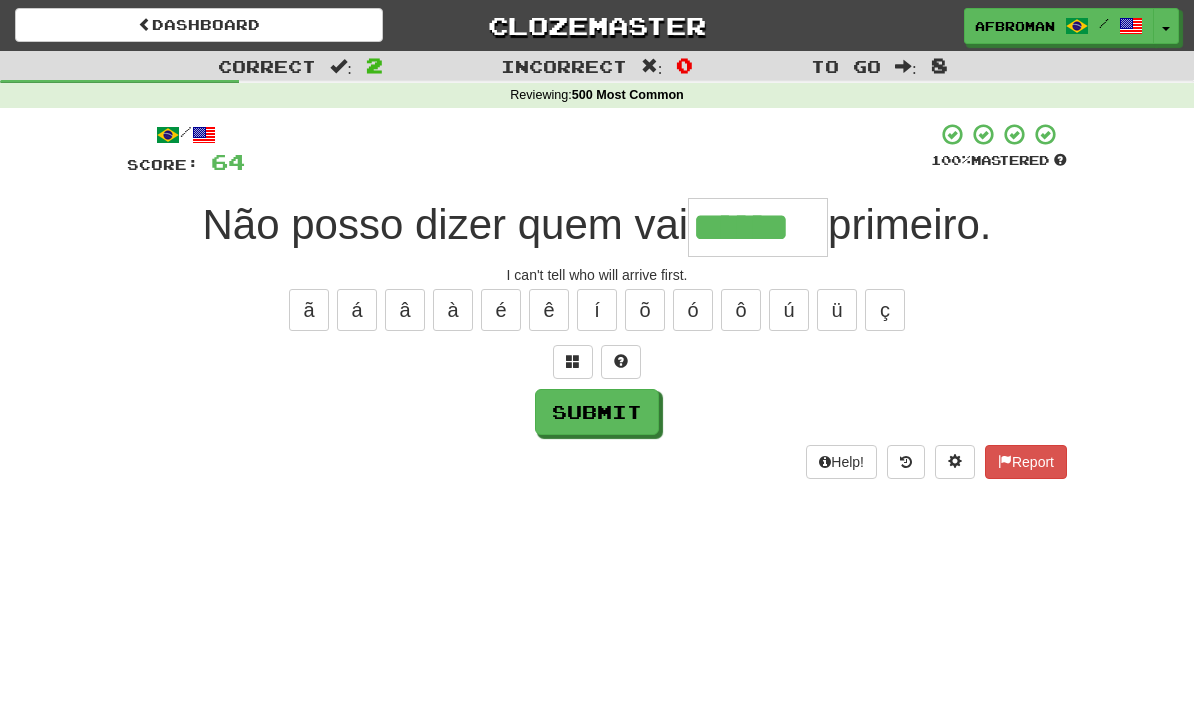 type on "******" 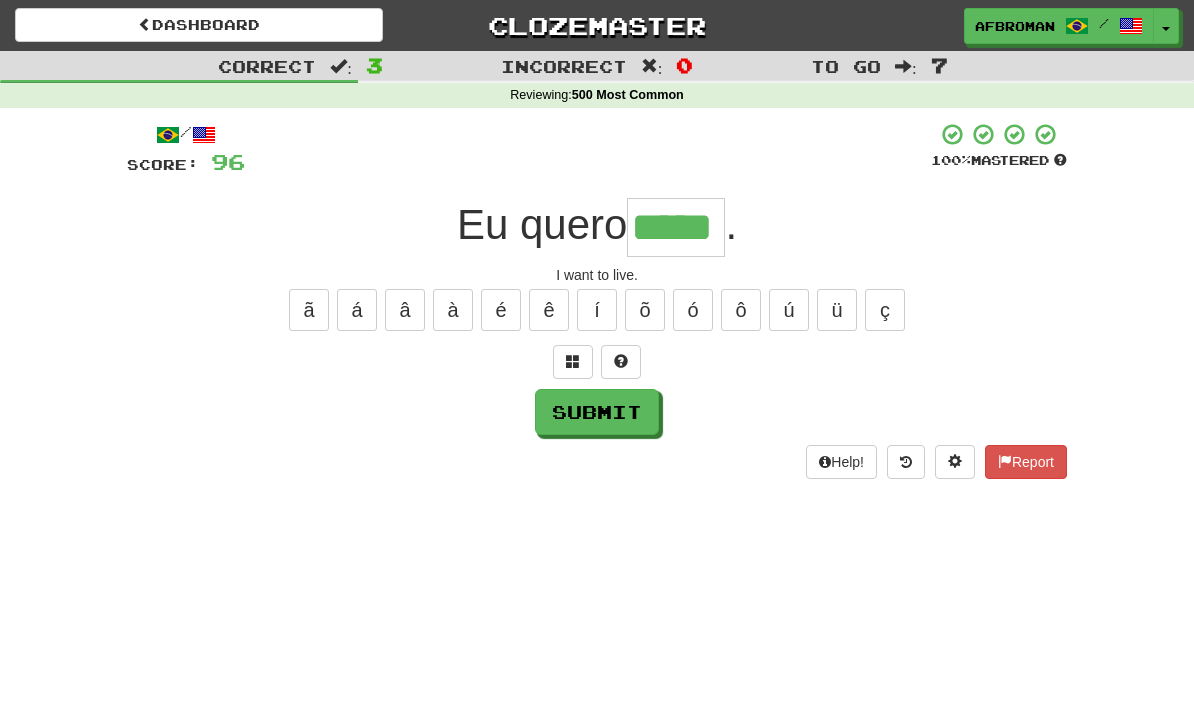 type on "*****" 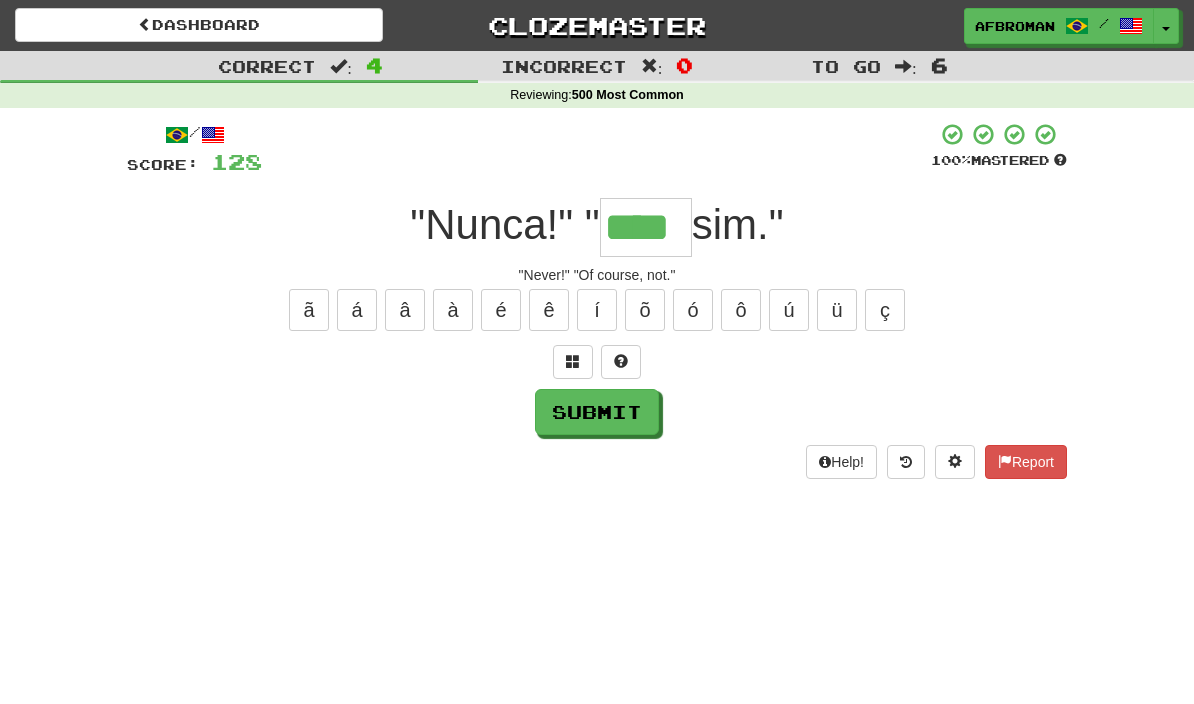 type on "****" 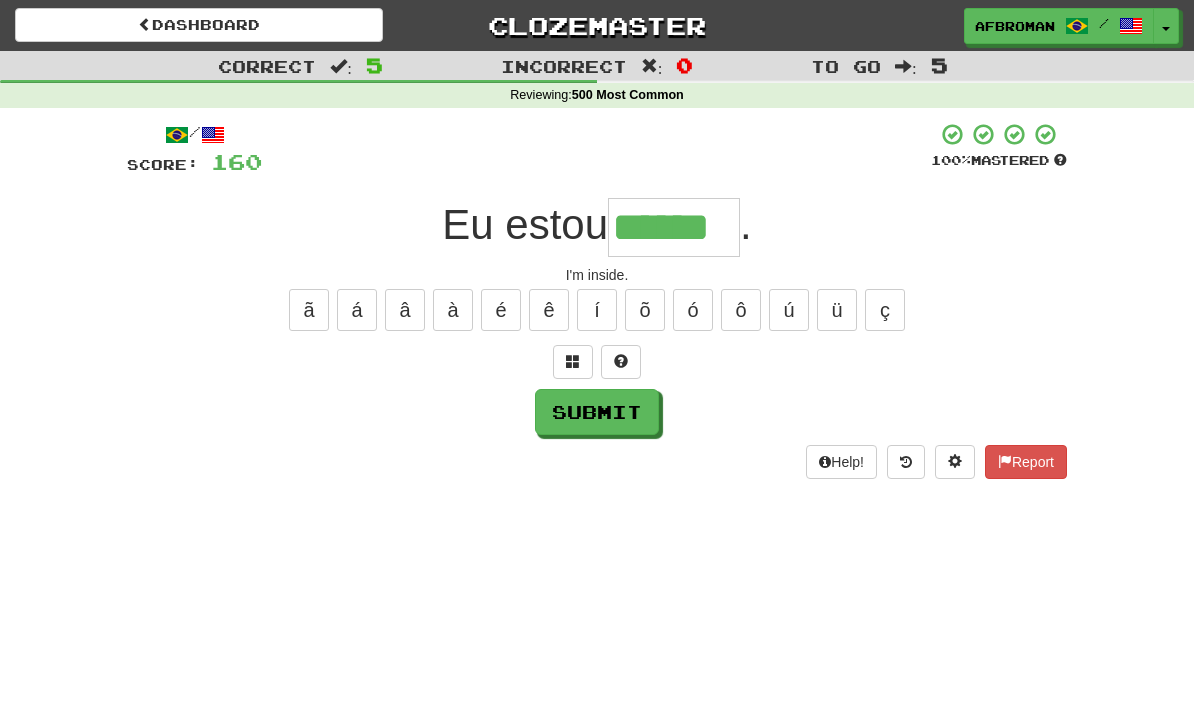 type on "******" 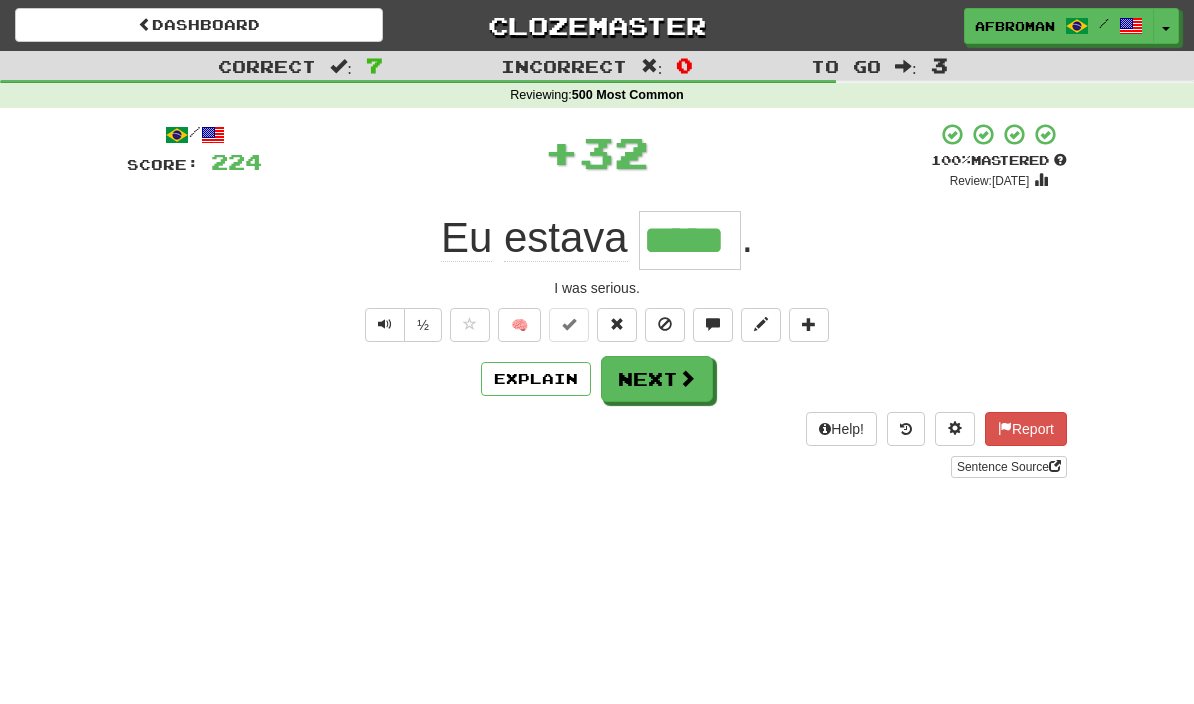 type on "*****" 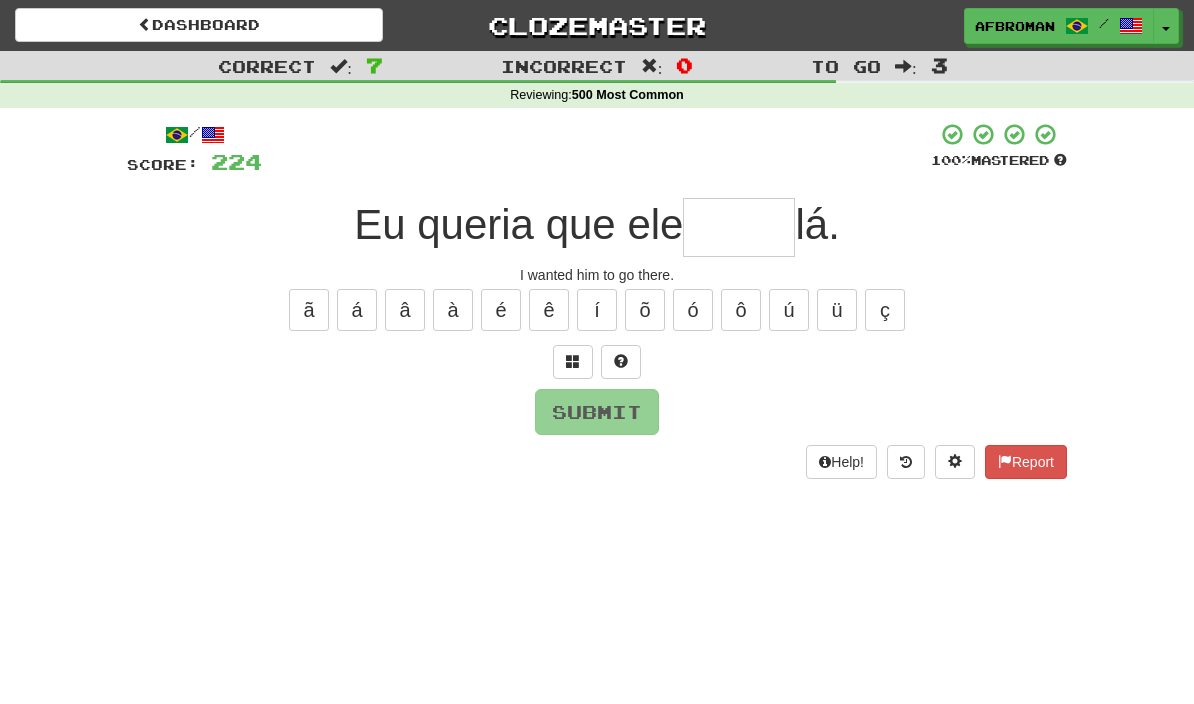 type on "*" 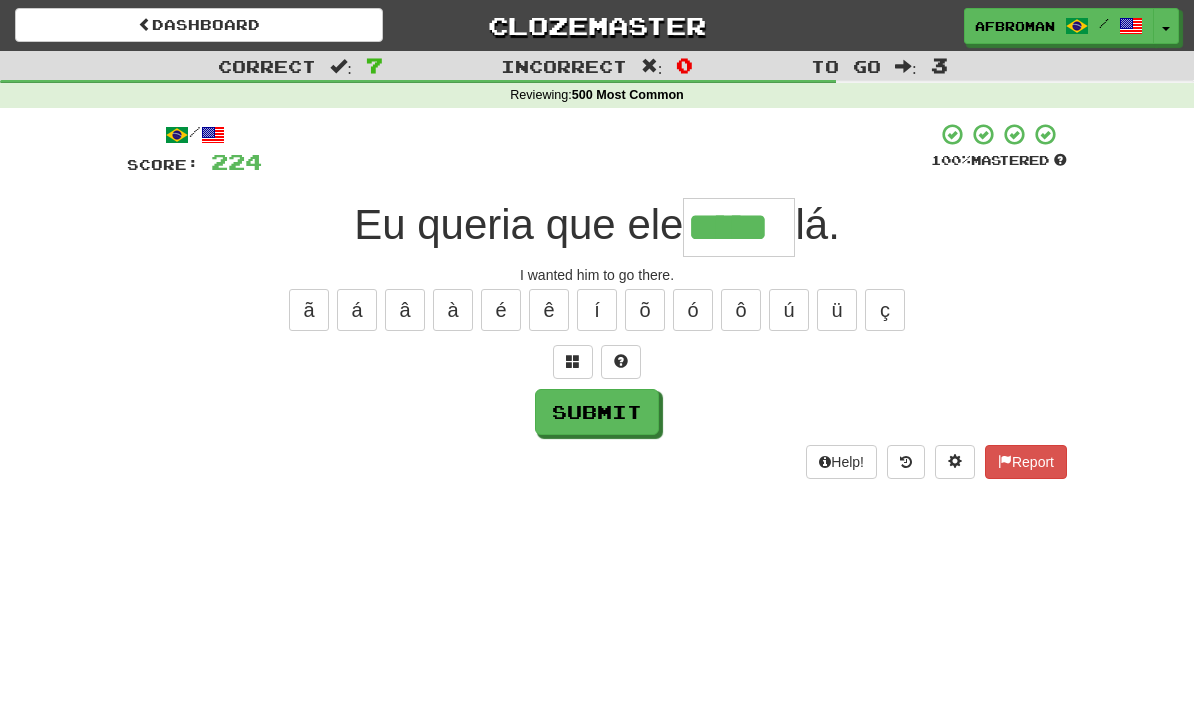 type on "*****" 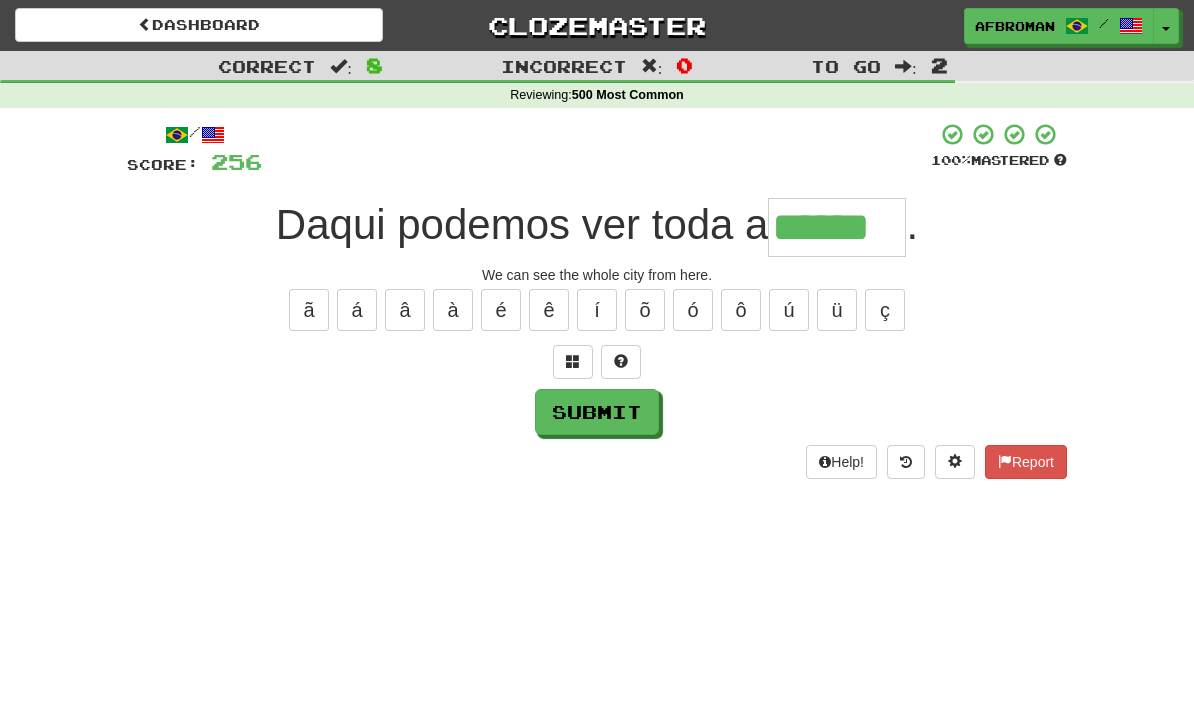 type on "******" 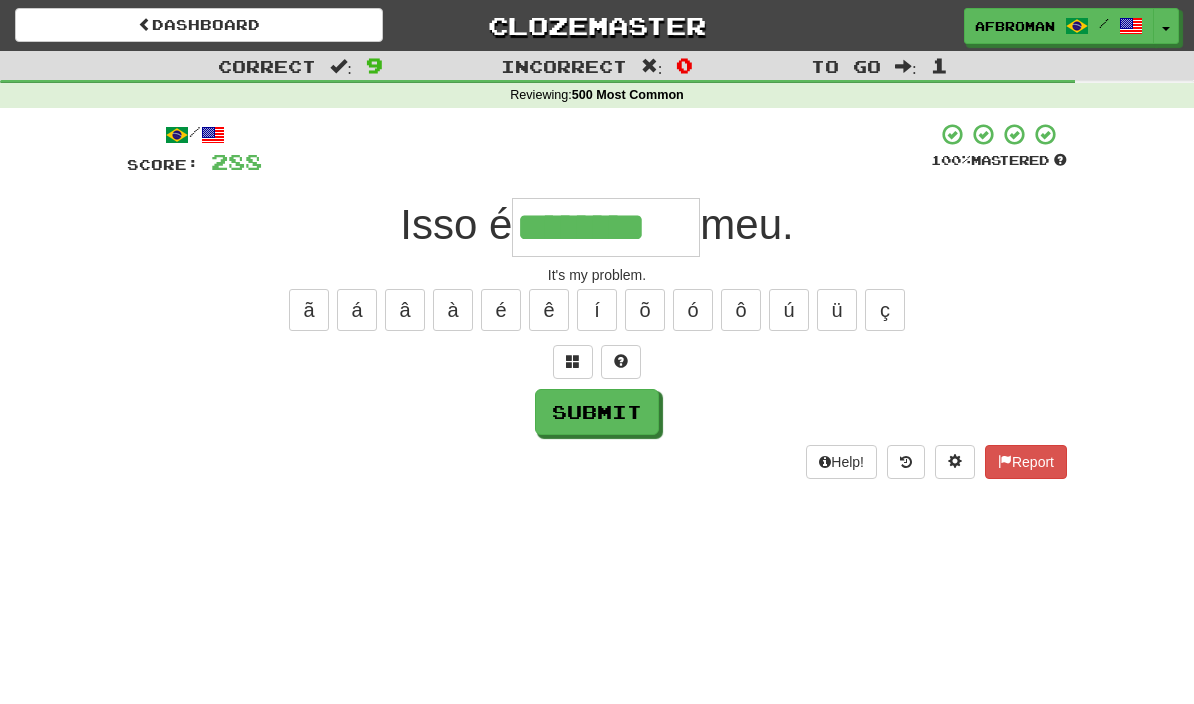 type on "********" 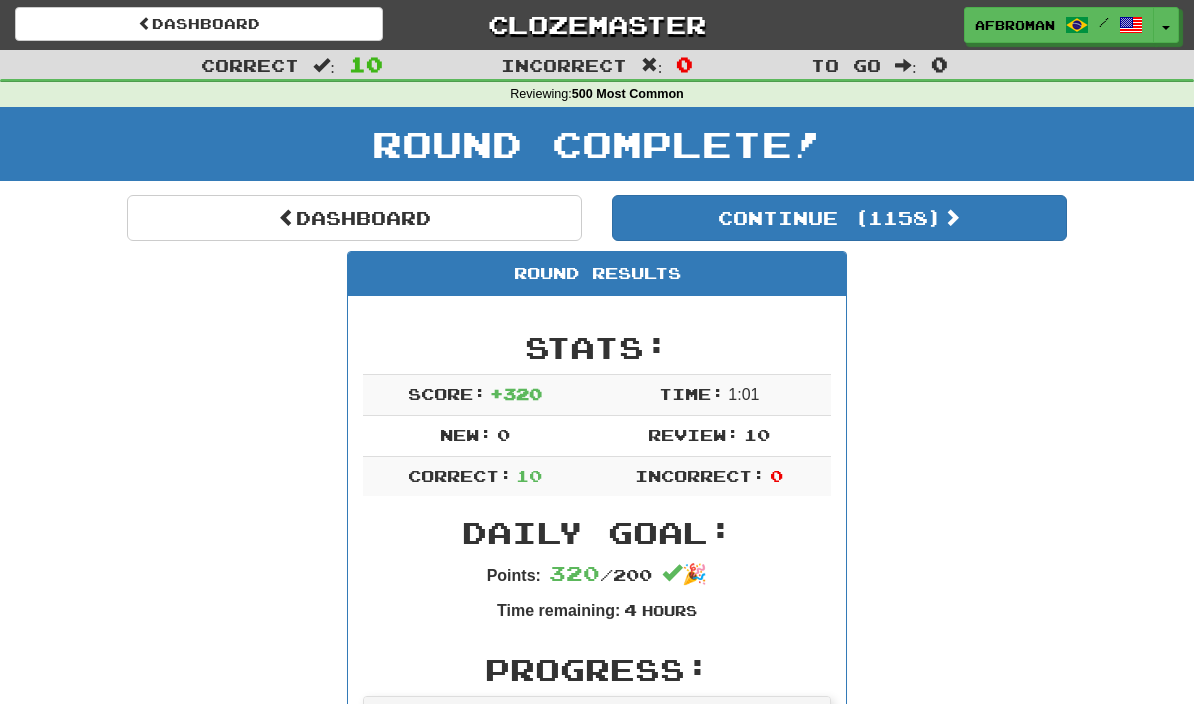 scroll, scrollTop: 0, scrollLeft: 0, axis: both 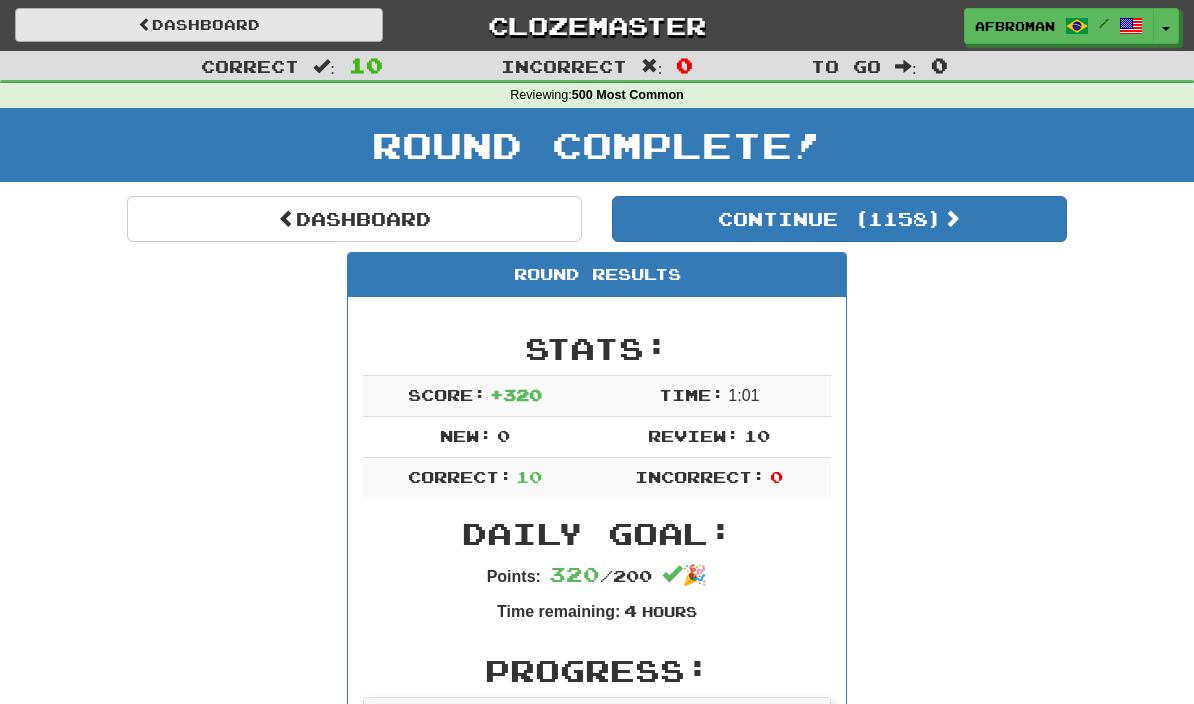click on "Dashboard" at bounding box center (199, 25) 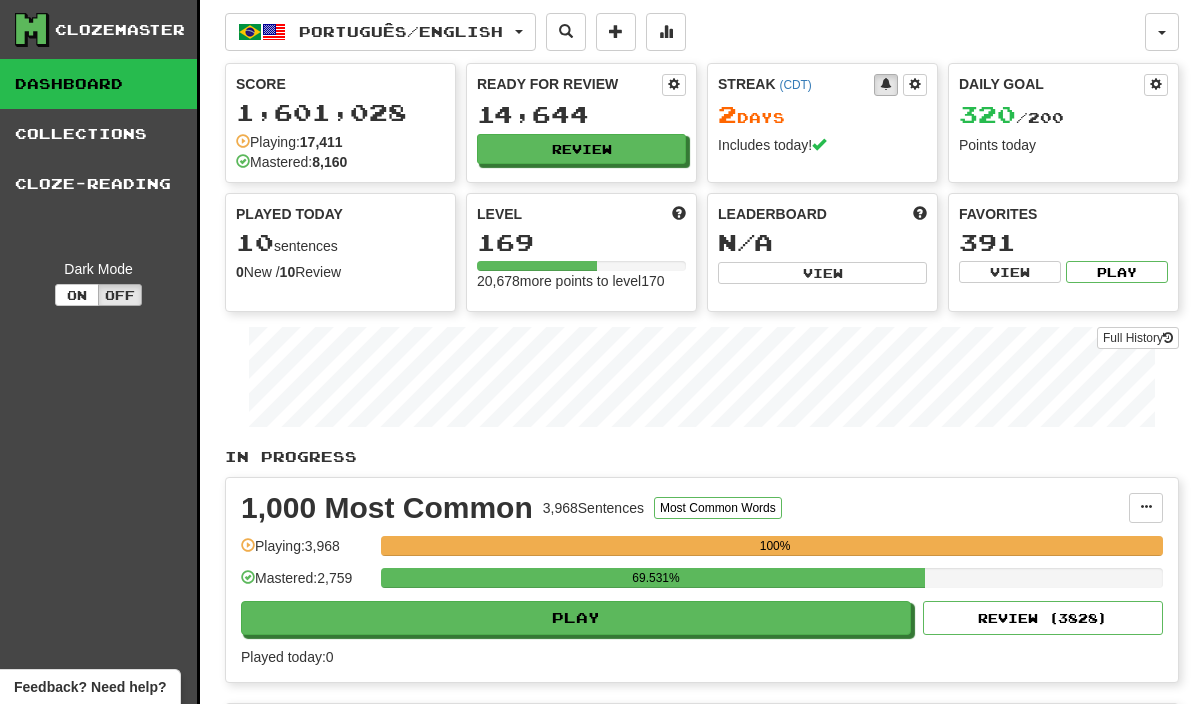 scroll, scrollTop: 0, scrollLeft: 0, axis: both 